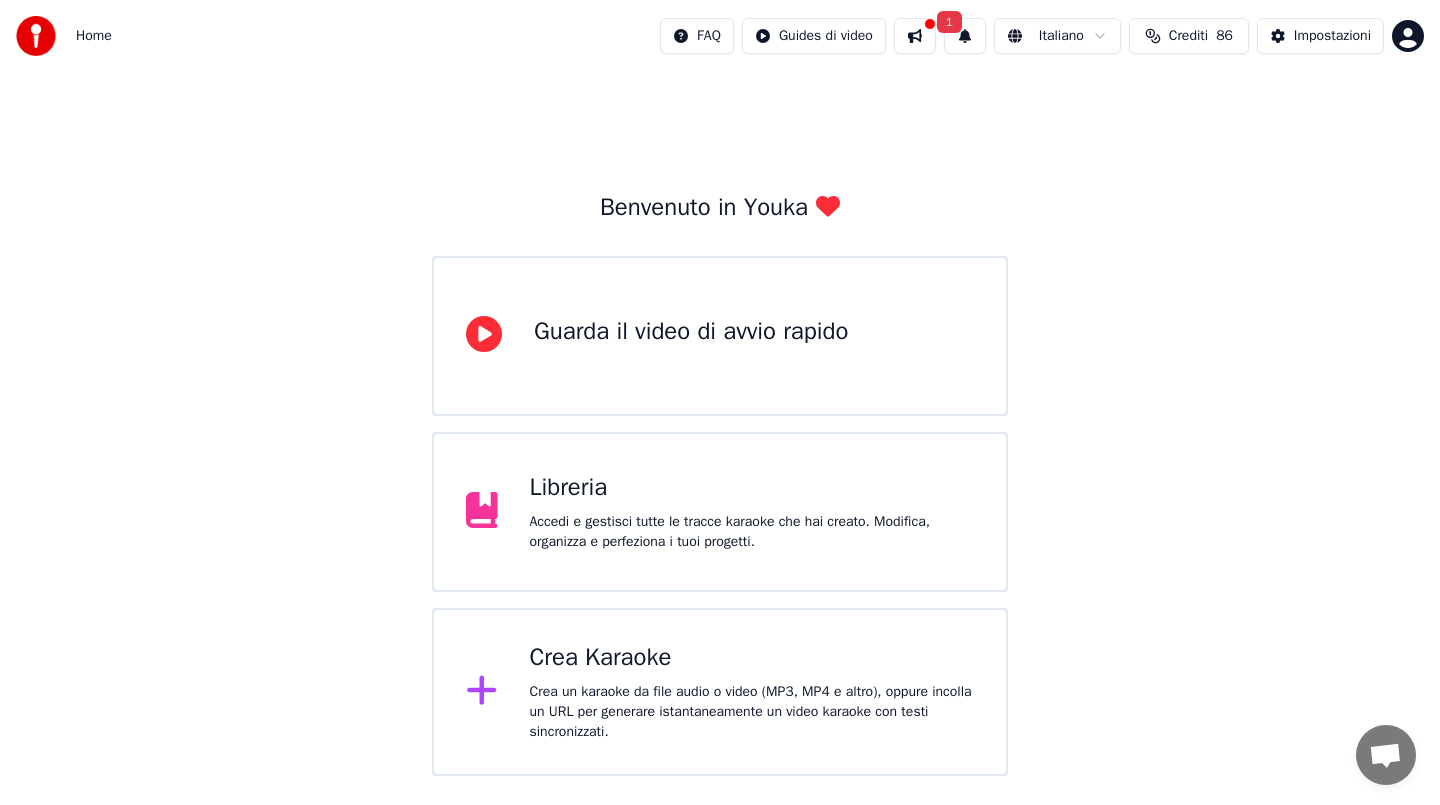 scroll, scrollTop: 0, scrollLeft: 0, axis: both 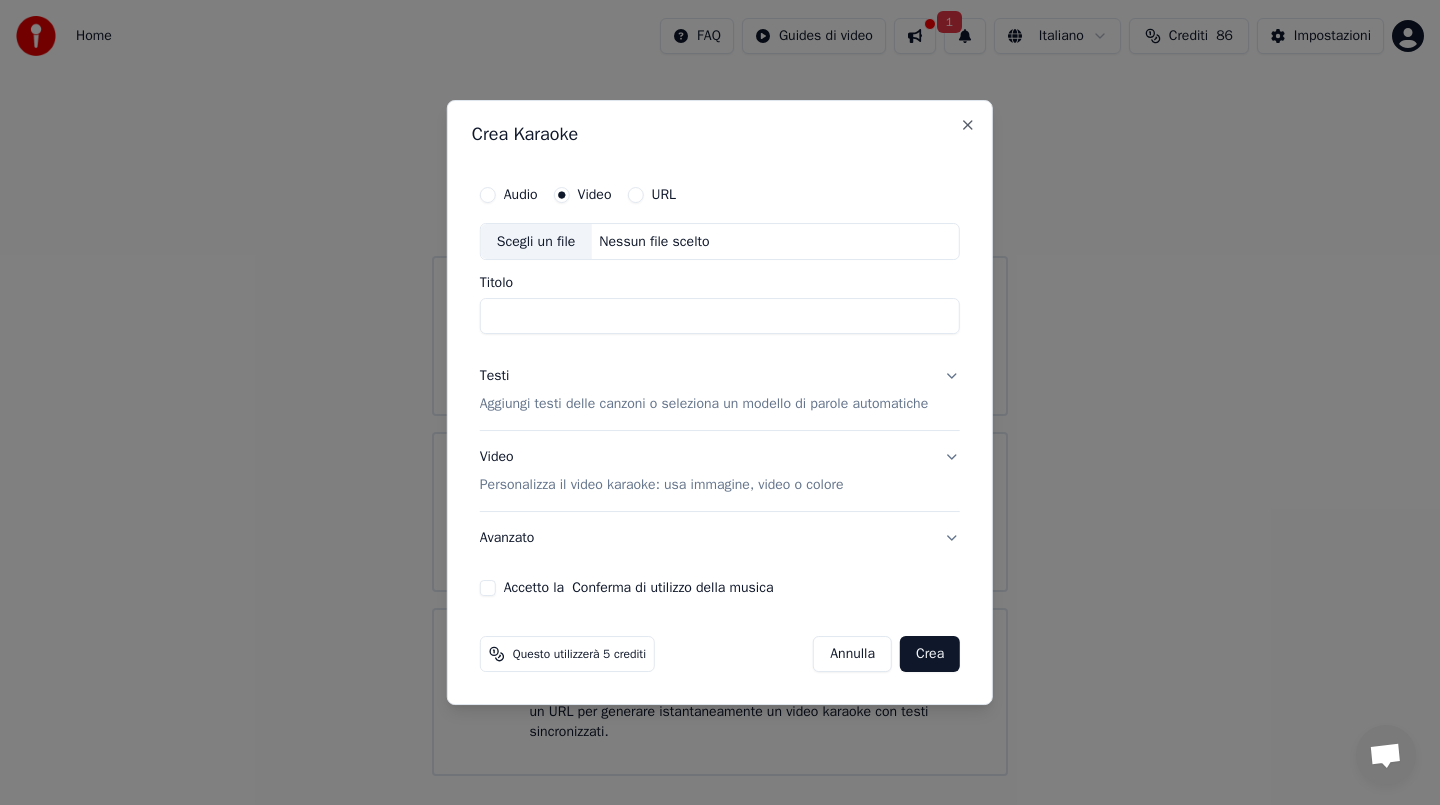 click on "Nessun file scelto" at bounding box center (654, 242) 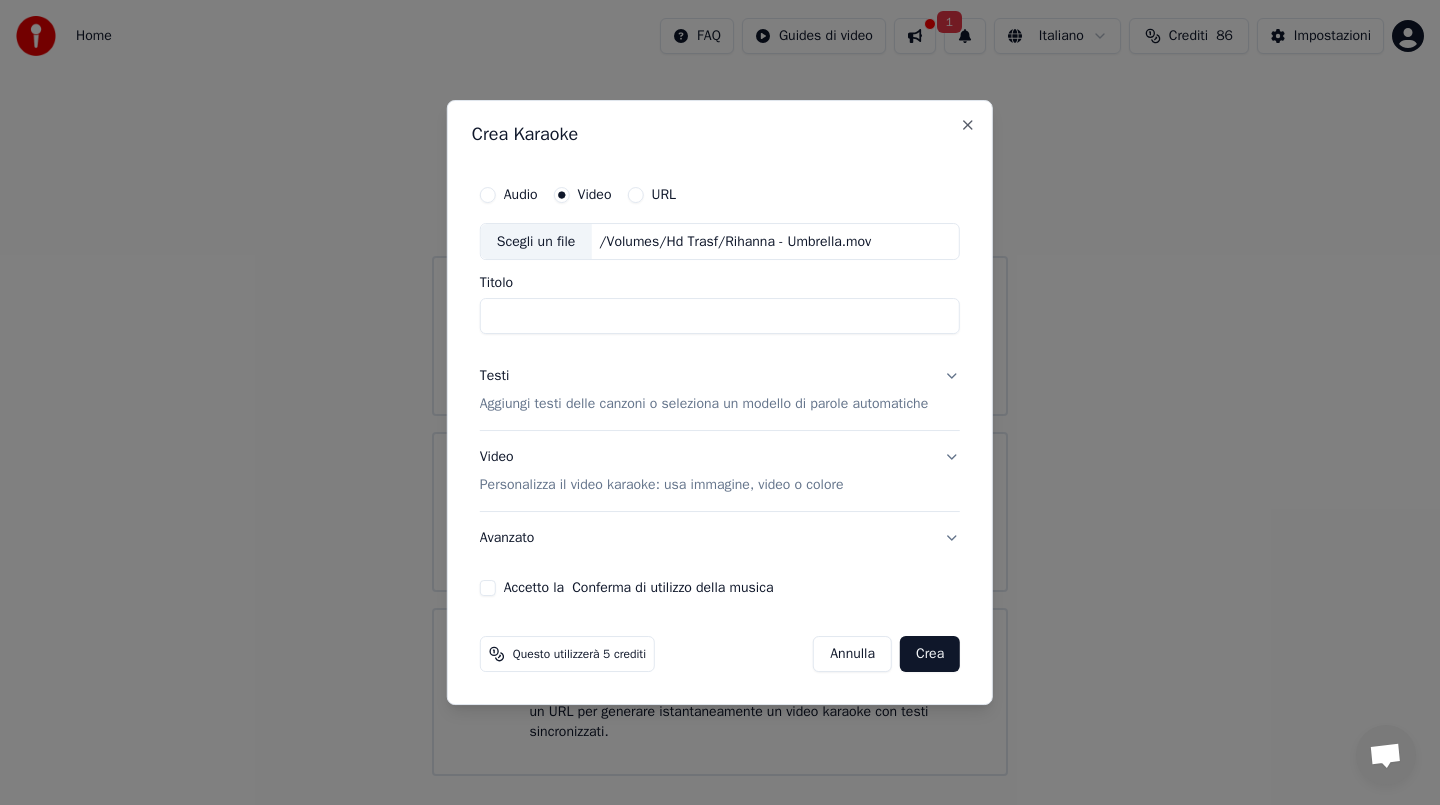 type on "**********" 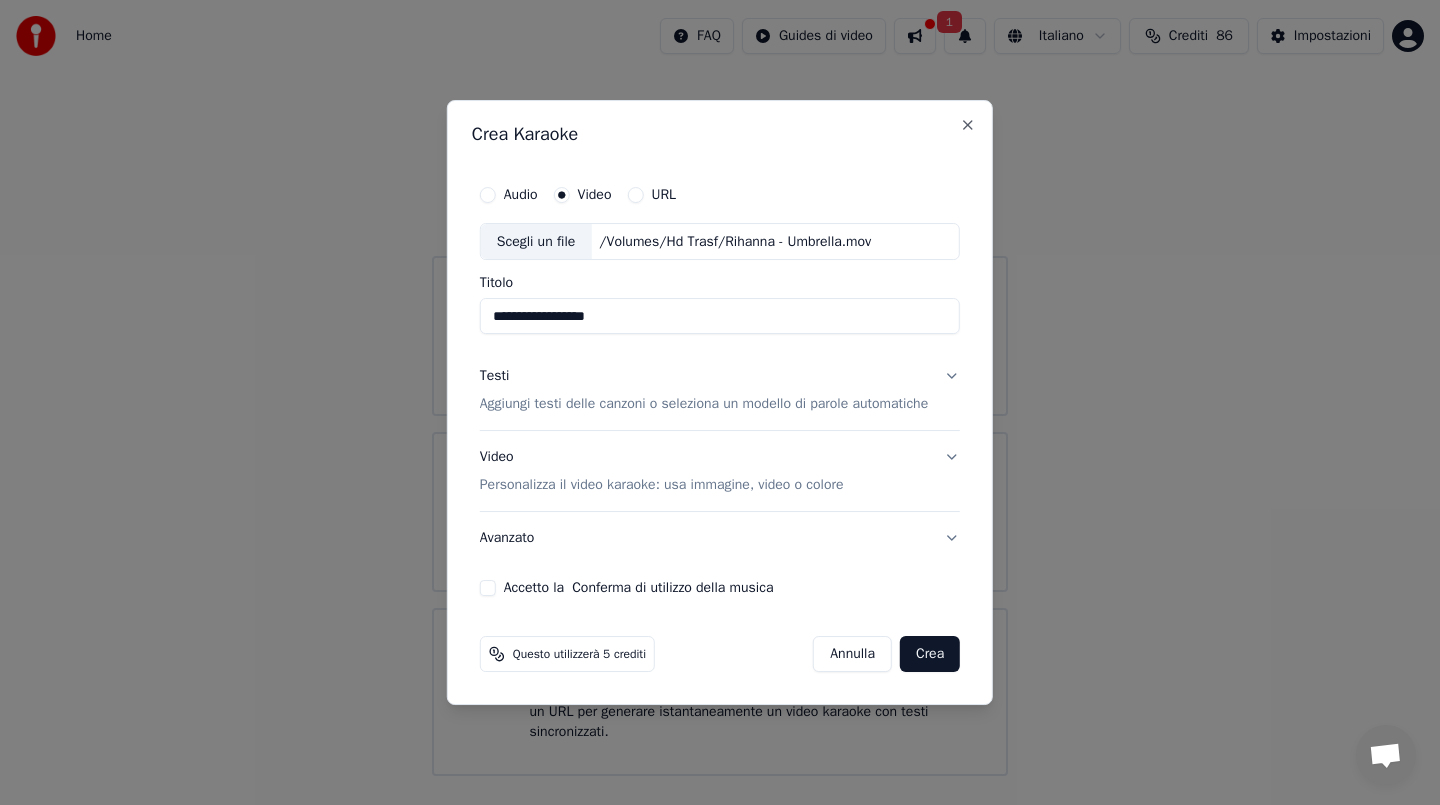 click on "**********" at bounding box center (720, 317) 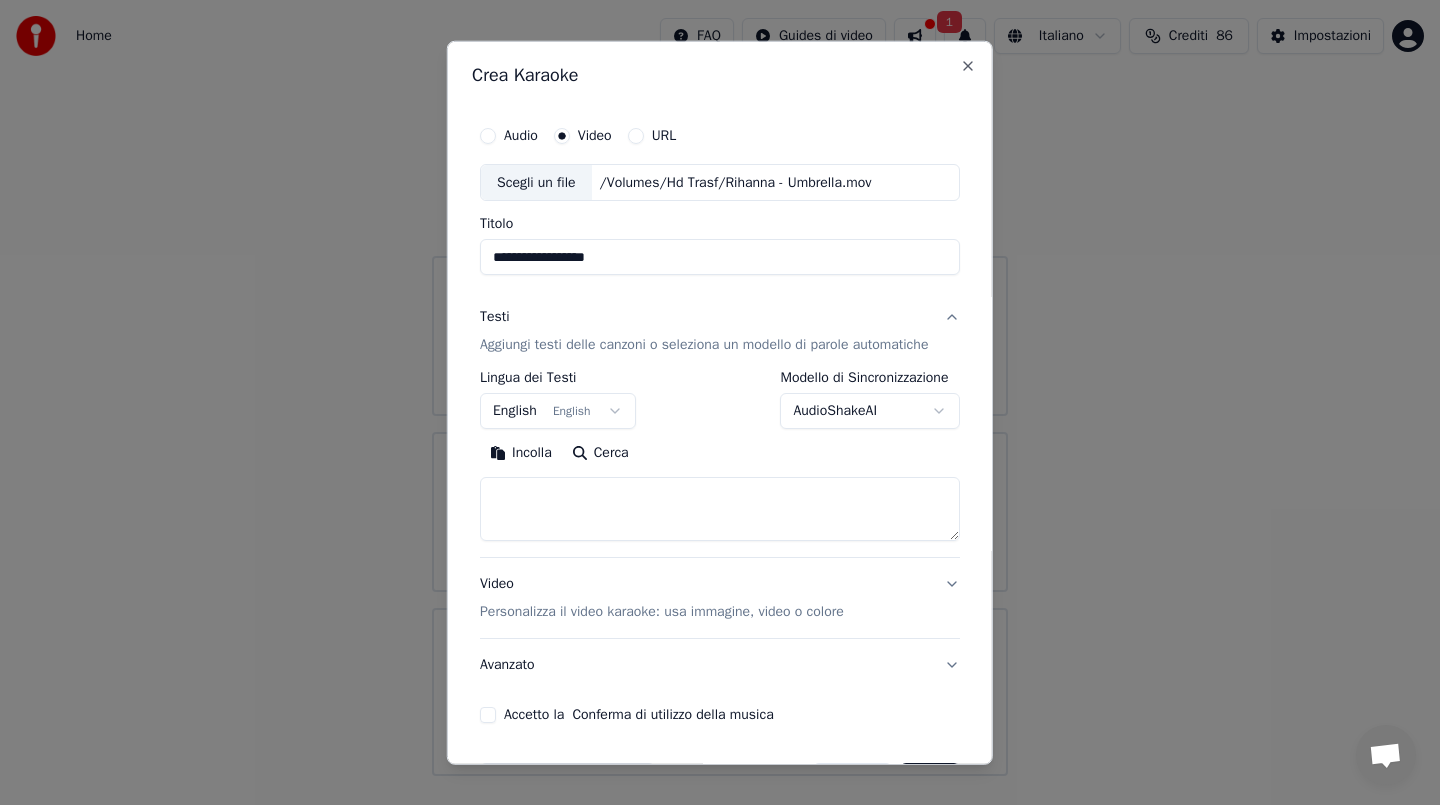 click on "Incolla" at bounding box center (521, 453) 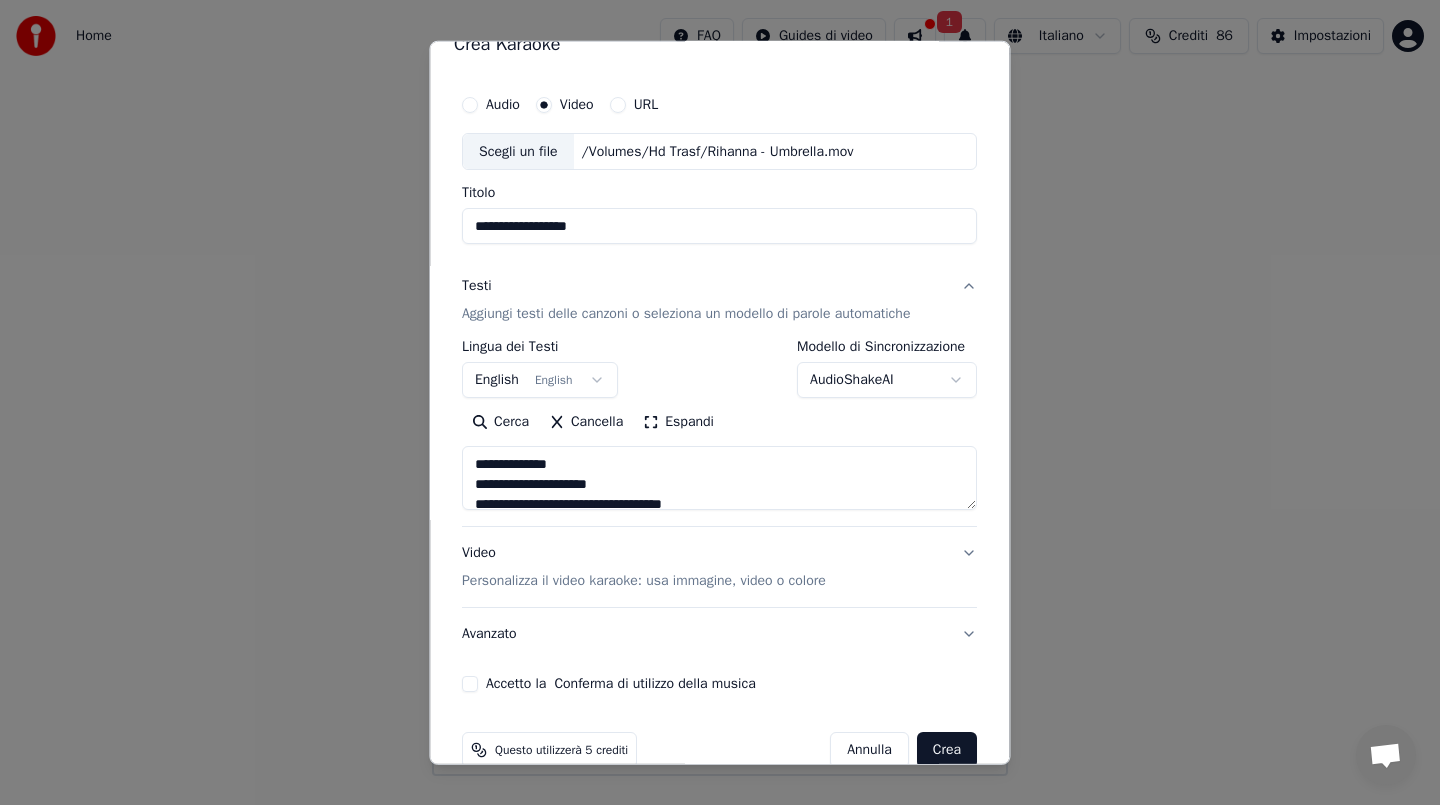 scroll, scrollTop: 41, scrollLeft: 0, axis: vertical 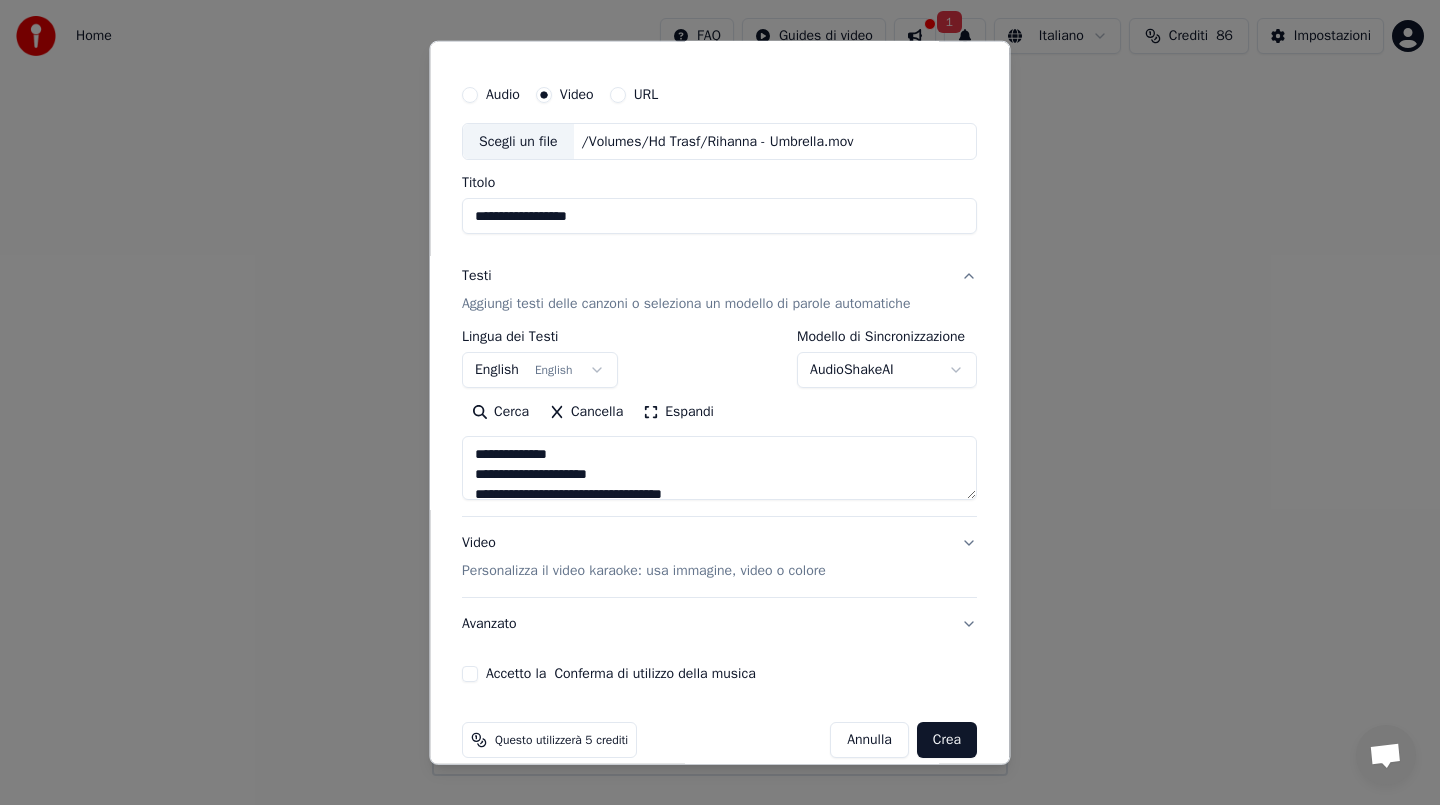 drag, startPoint x: 475, startPoint y: 471, endPoint x: 471, endPoint y: 419, distance: 52.153618 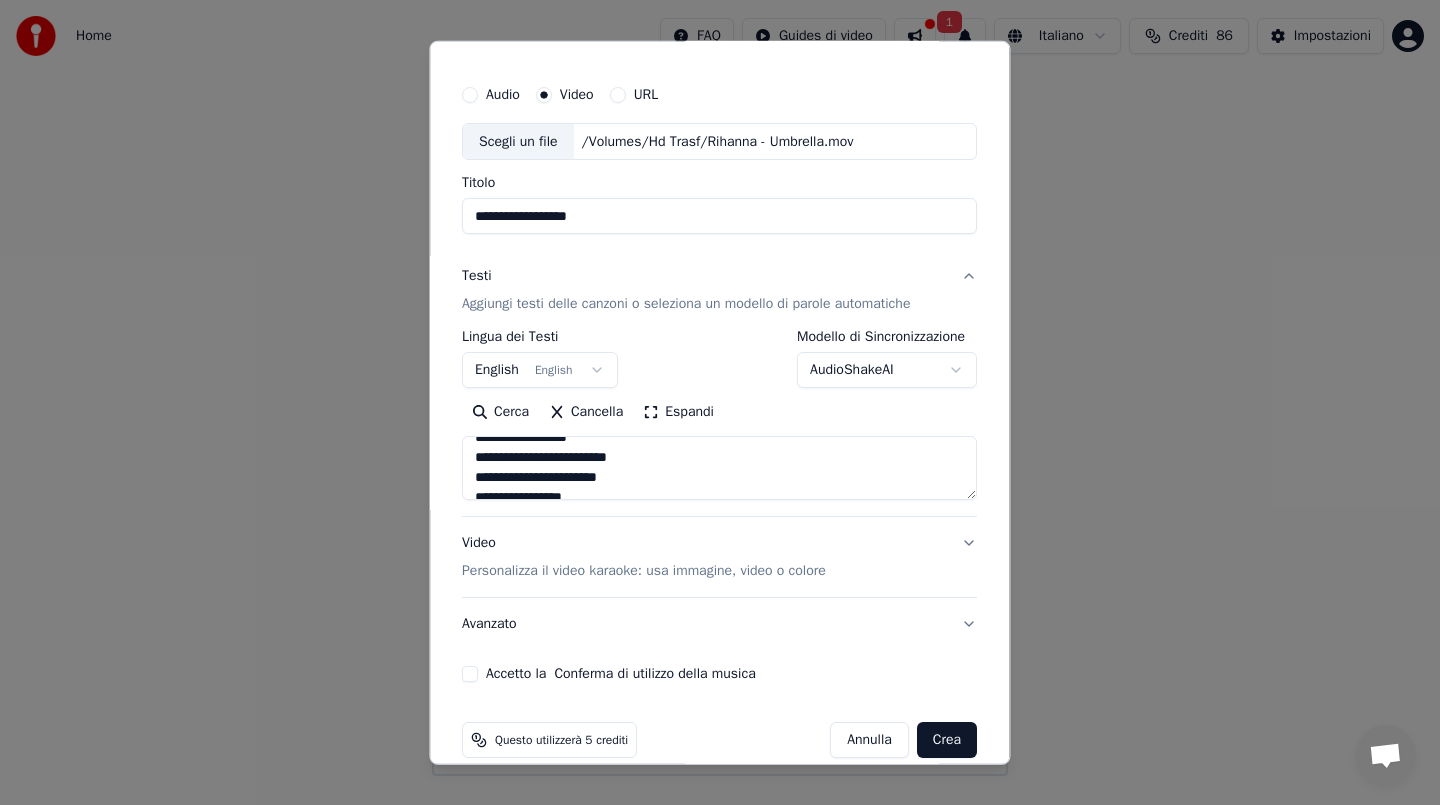scroll, scrollTop: 997, scrollLeft: 0, axis: vertical 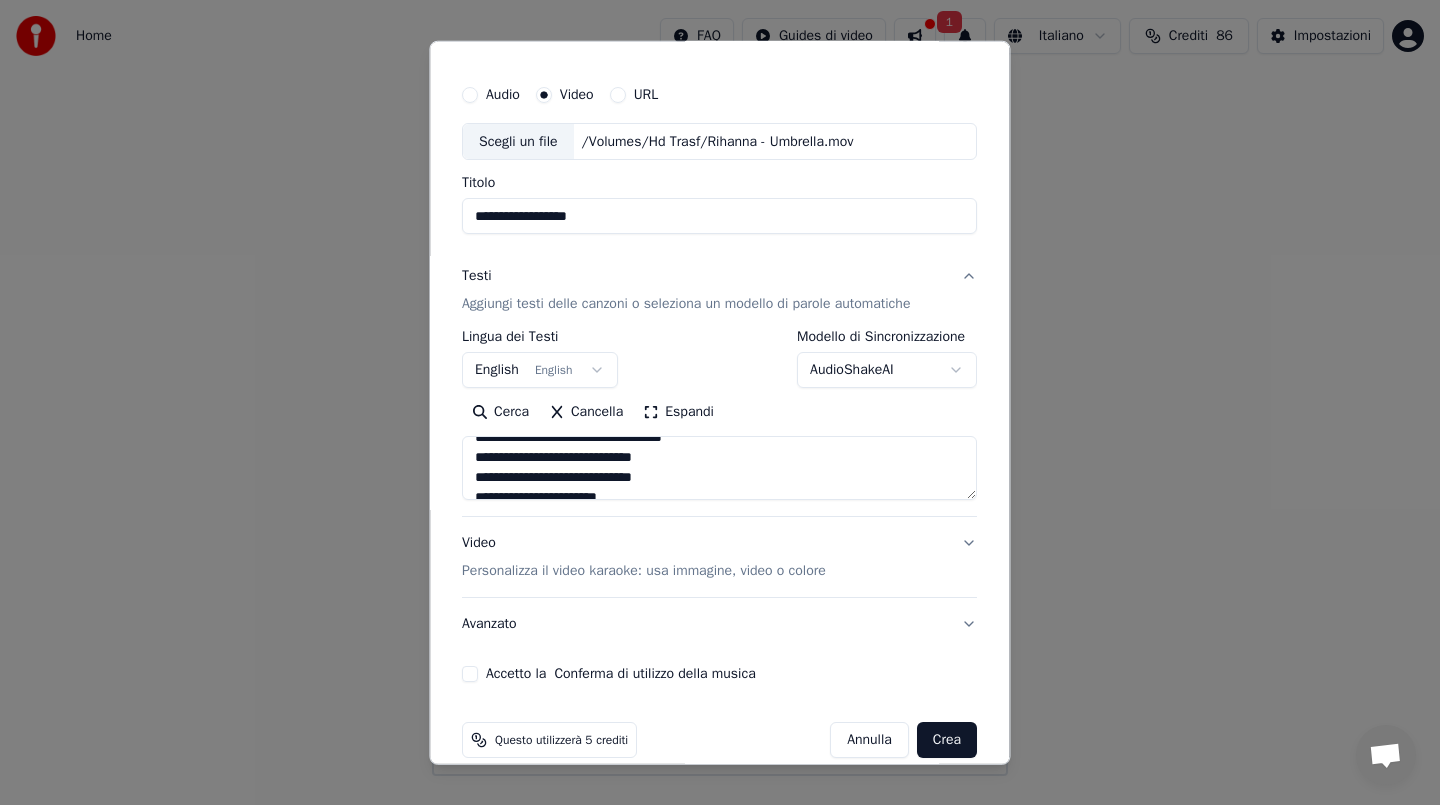 type on "**********" 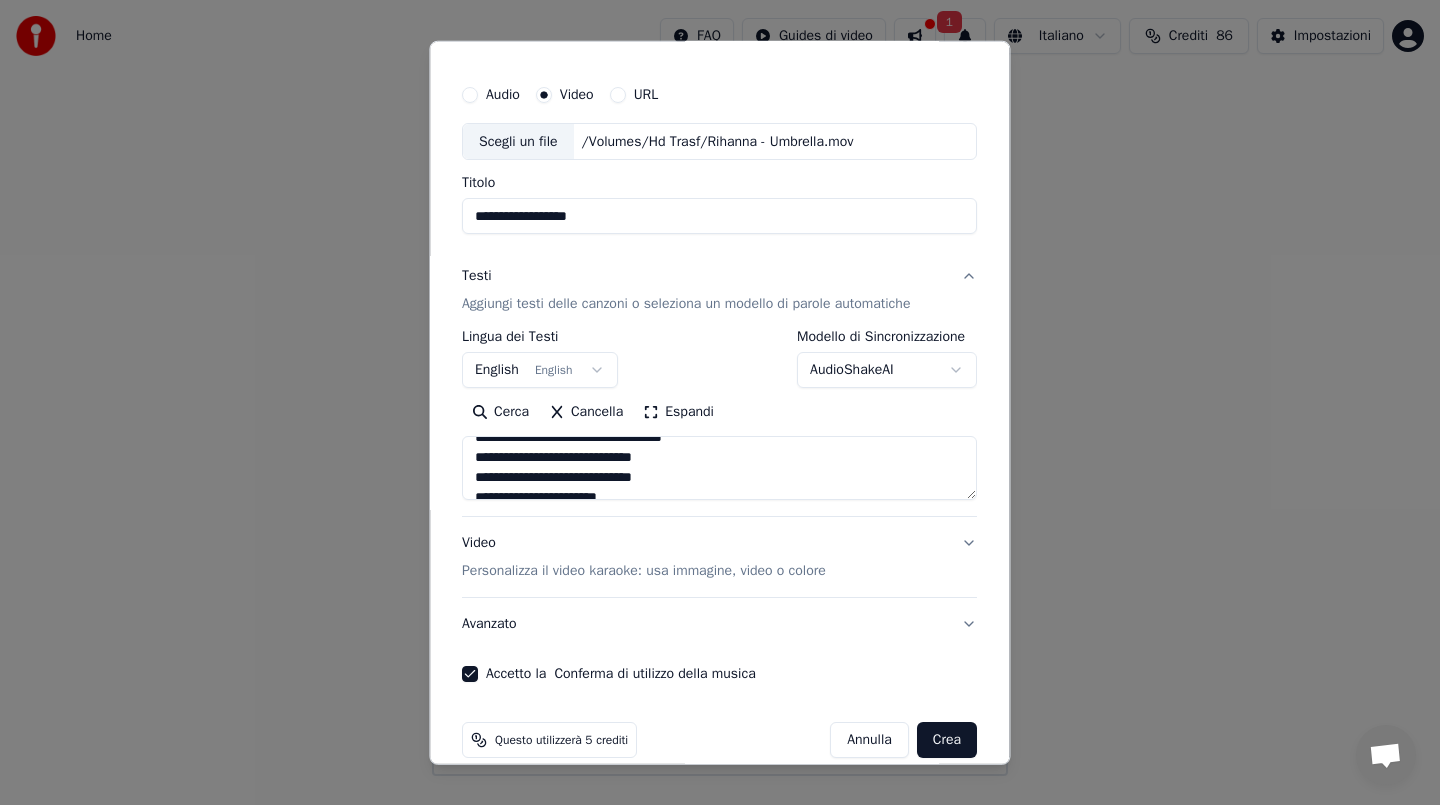 click on "Crea" at bounding box center (947, 740) 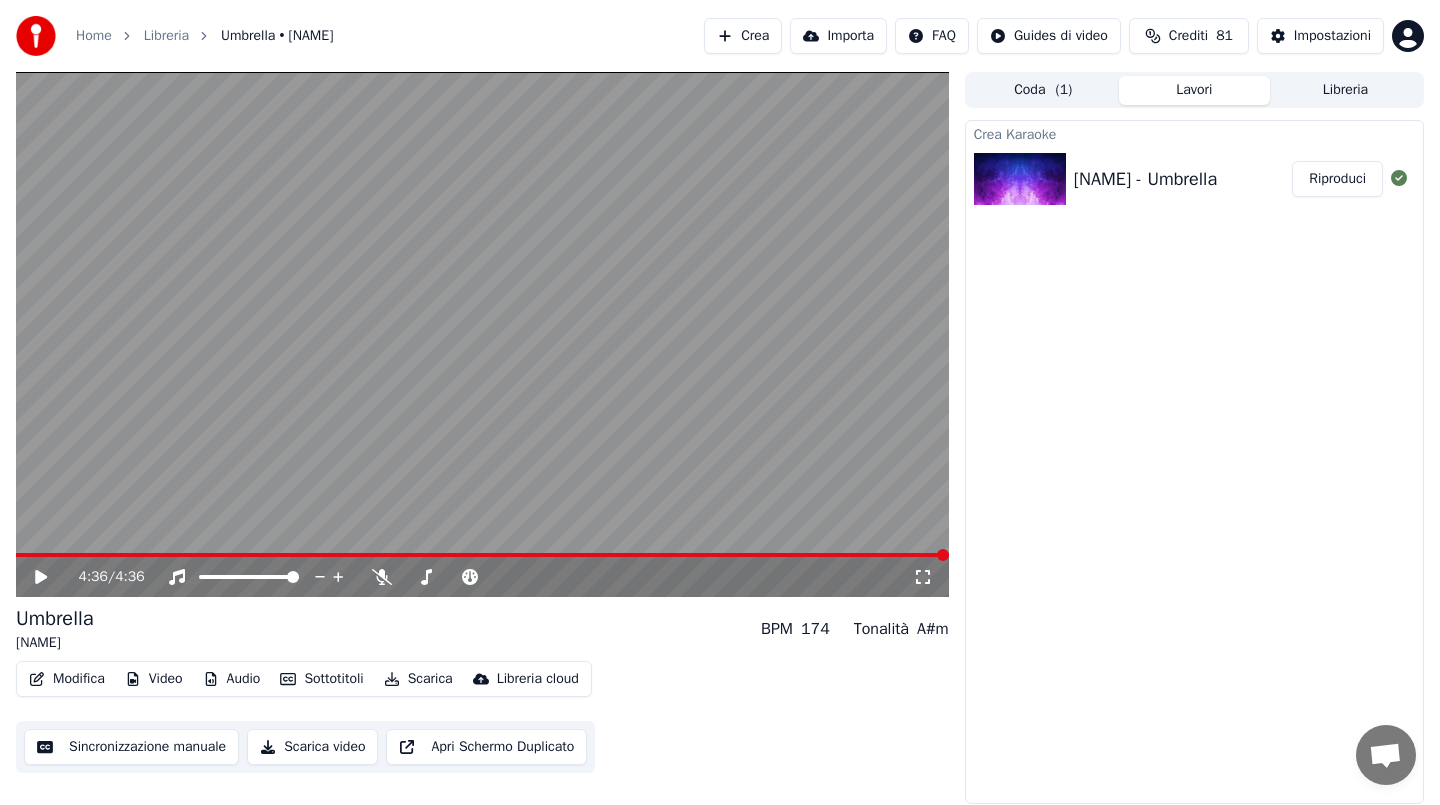 click on "Riproduci" at bounding box center (1337, 179) 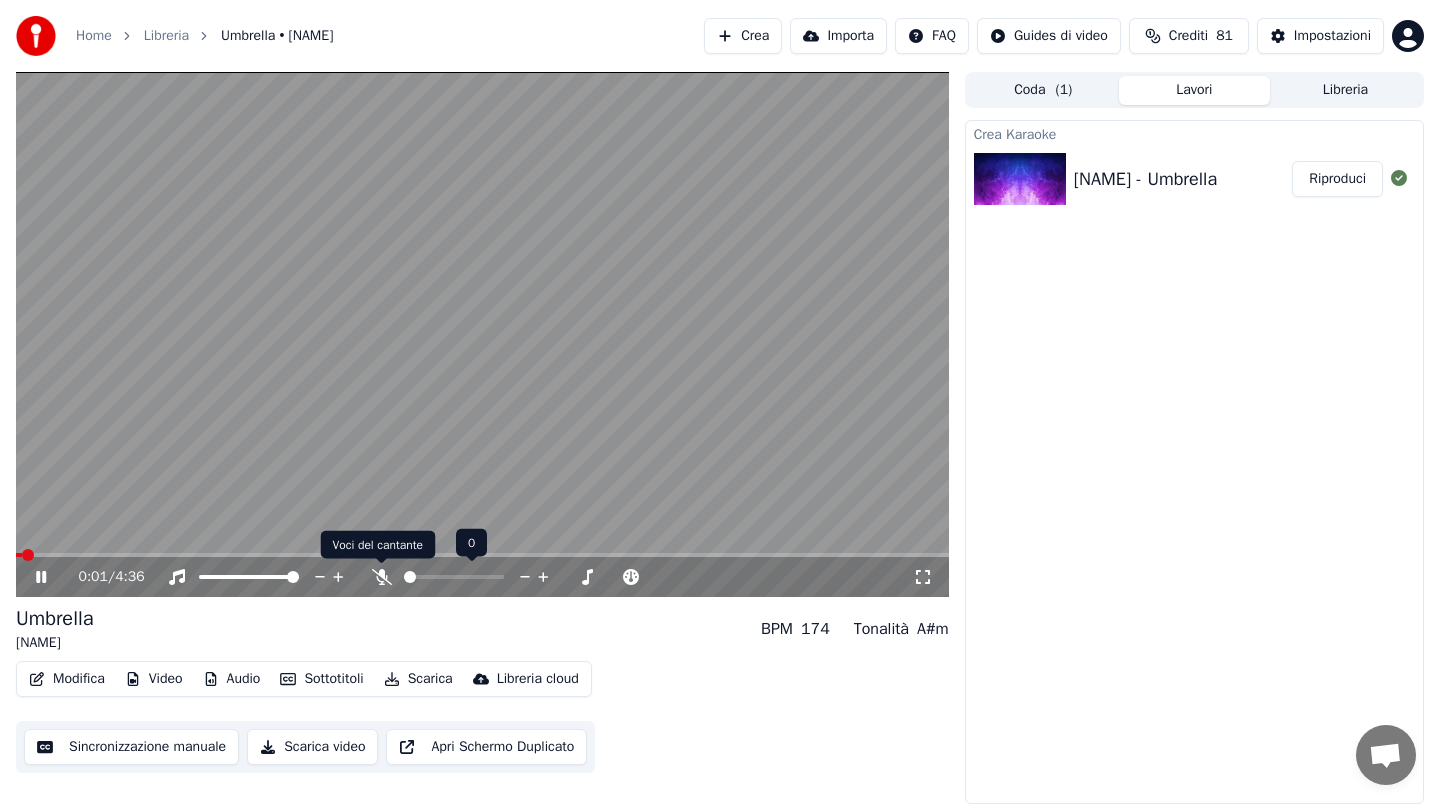 click 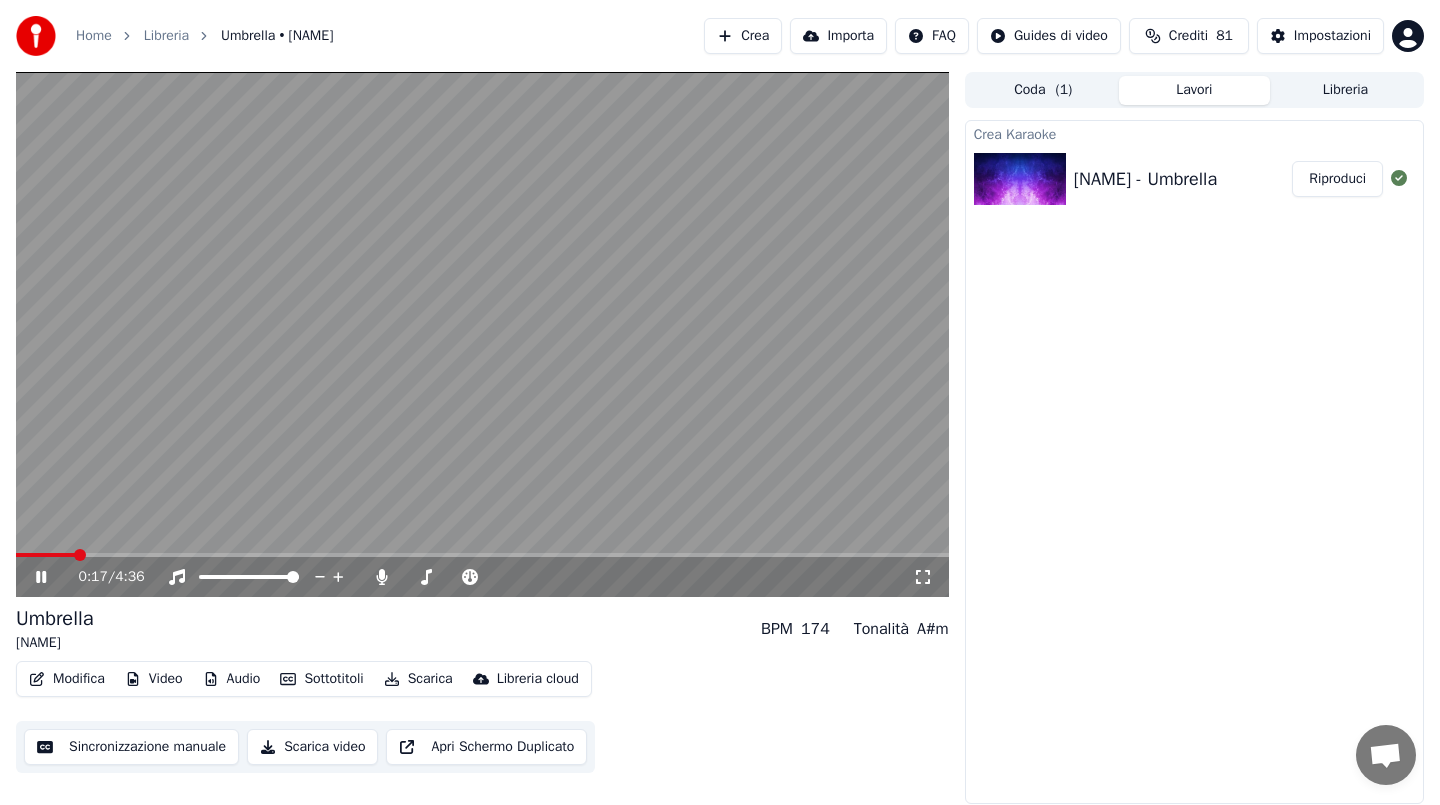 click on "Sincronizzazione manuale" at bounding box center (131, 747) 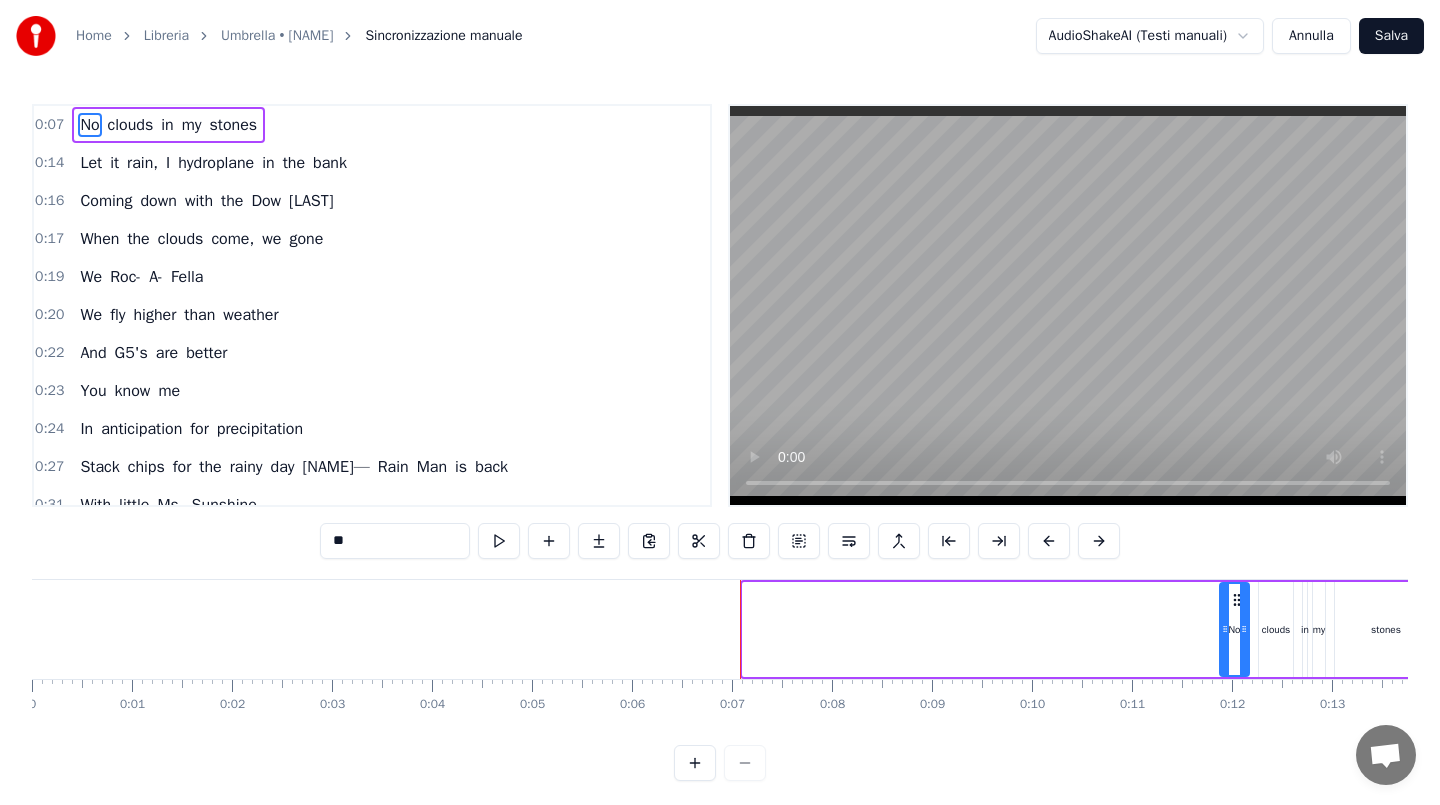 drag, startPoint x: 748, startPoint y: 628, endPoint x: 1225, endPoint y: 604, distance: 477.6034 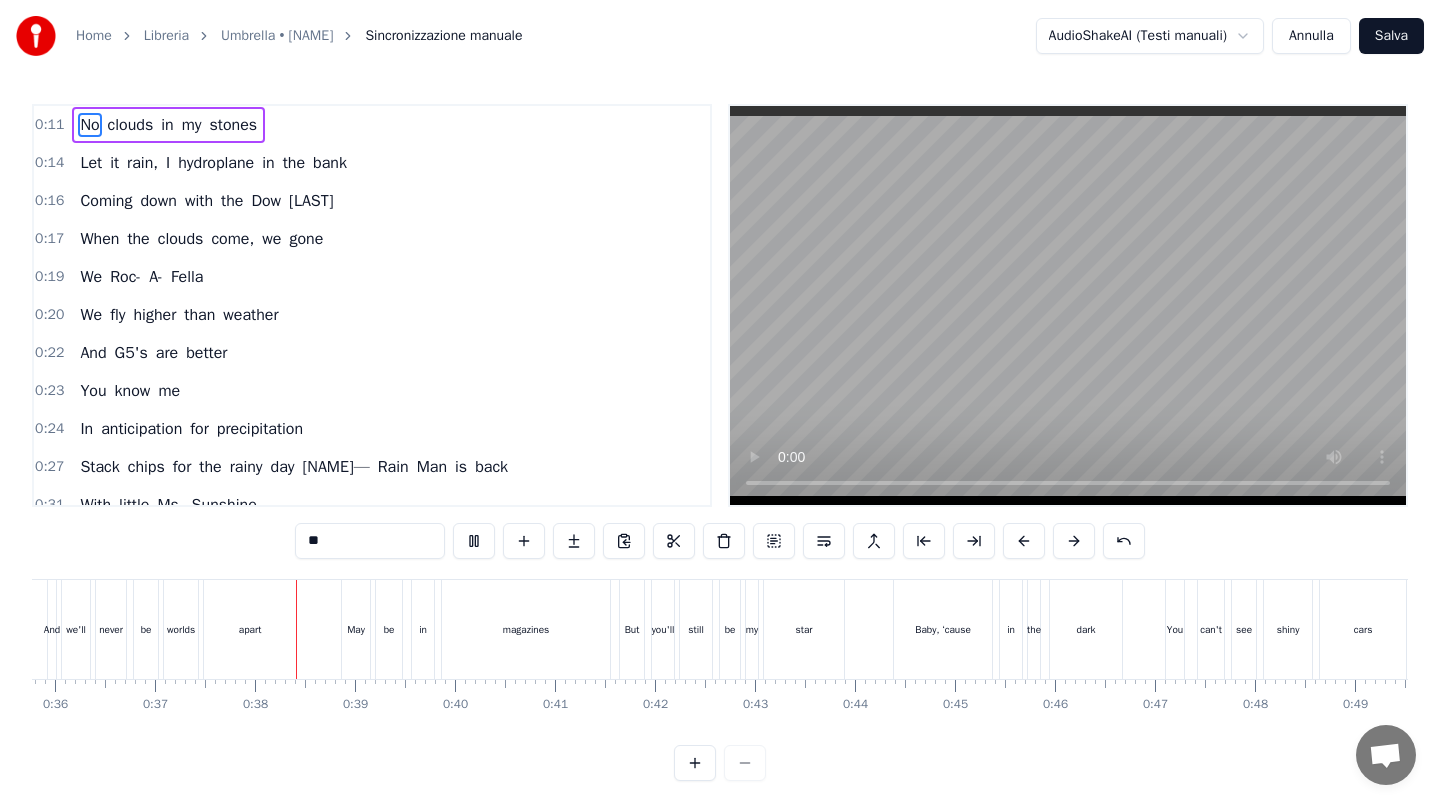 scroll, scrollTop: 0, scrollLeft: 3664, axis: horizontal 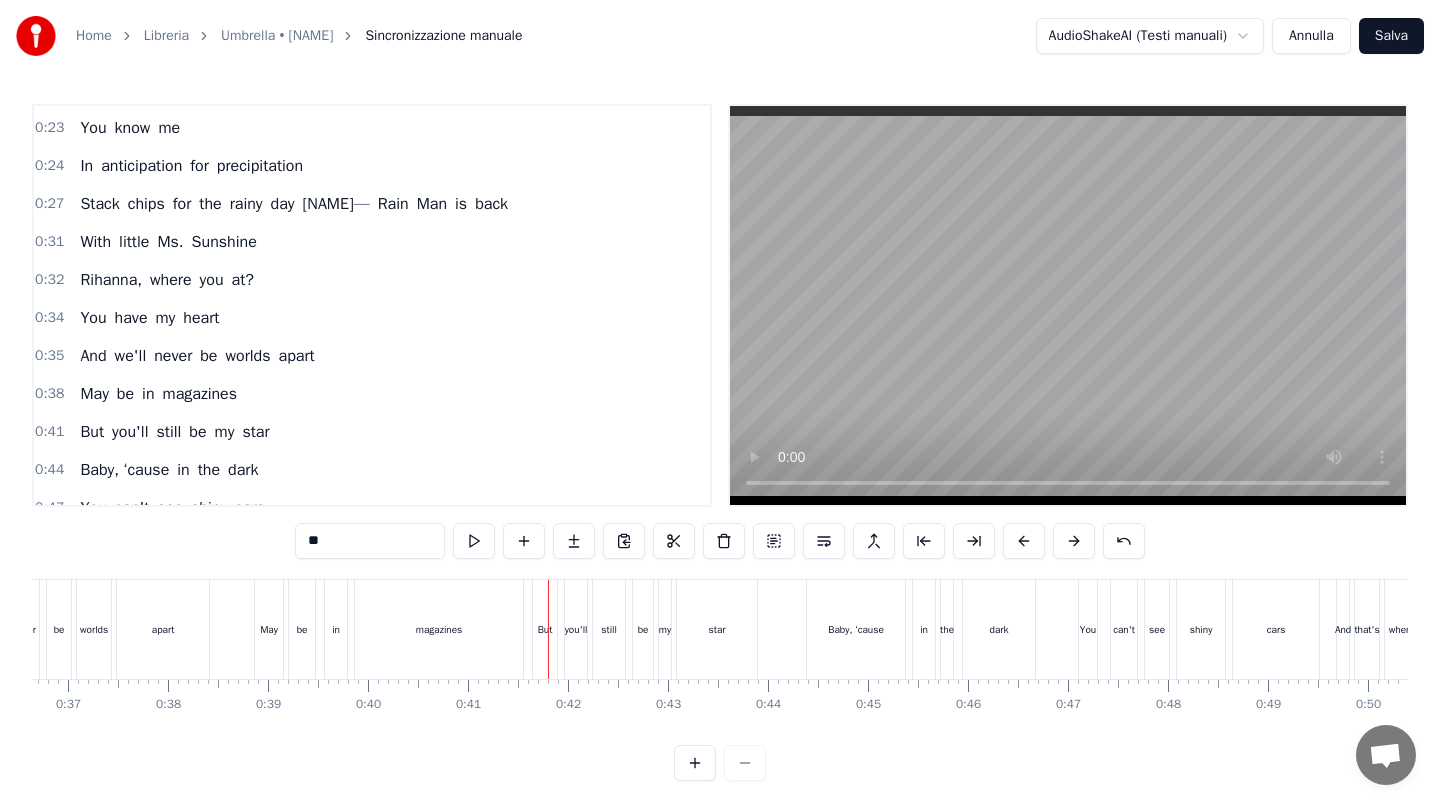 click on "be" at bounding box center [125, 394] 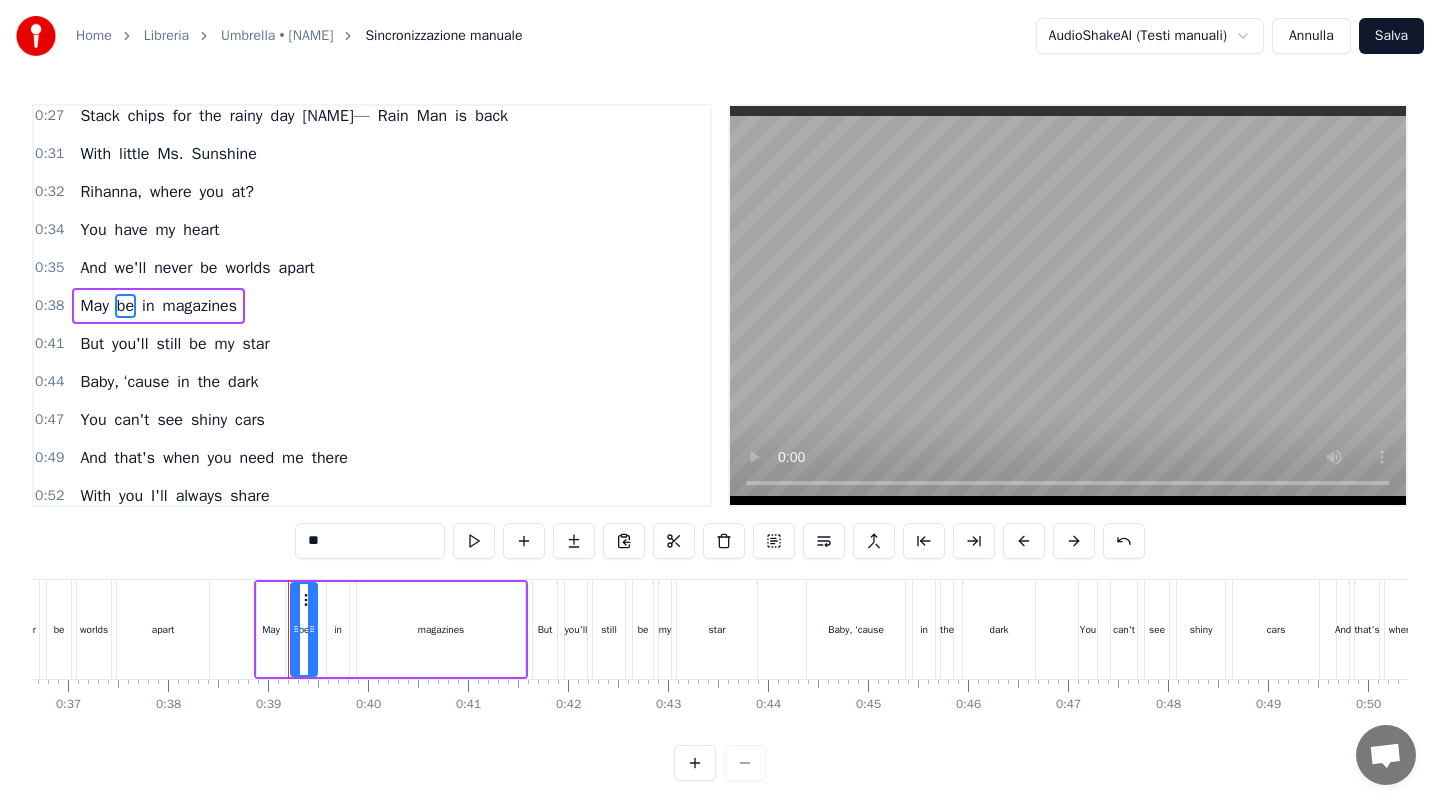 scroll, scrollTop: 352, scrollLeft: 0, axis: vertical 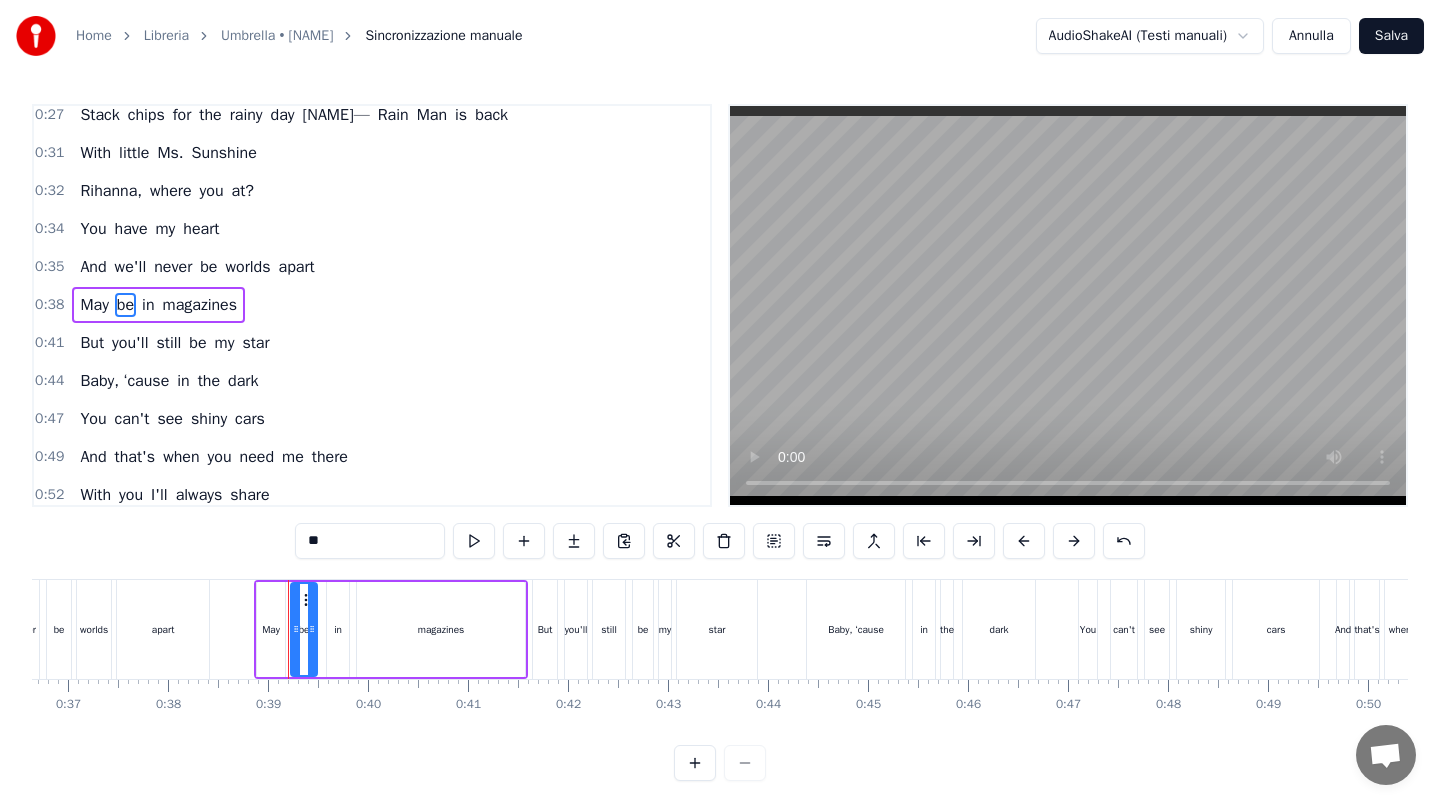 drag, startPoint x: 344, startPoint y: 547, endPoint x: 299, endPoint y: 547, distance: 45 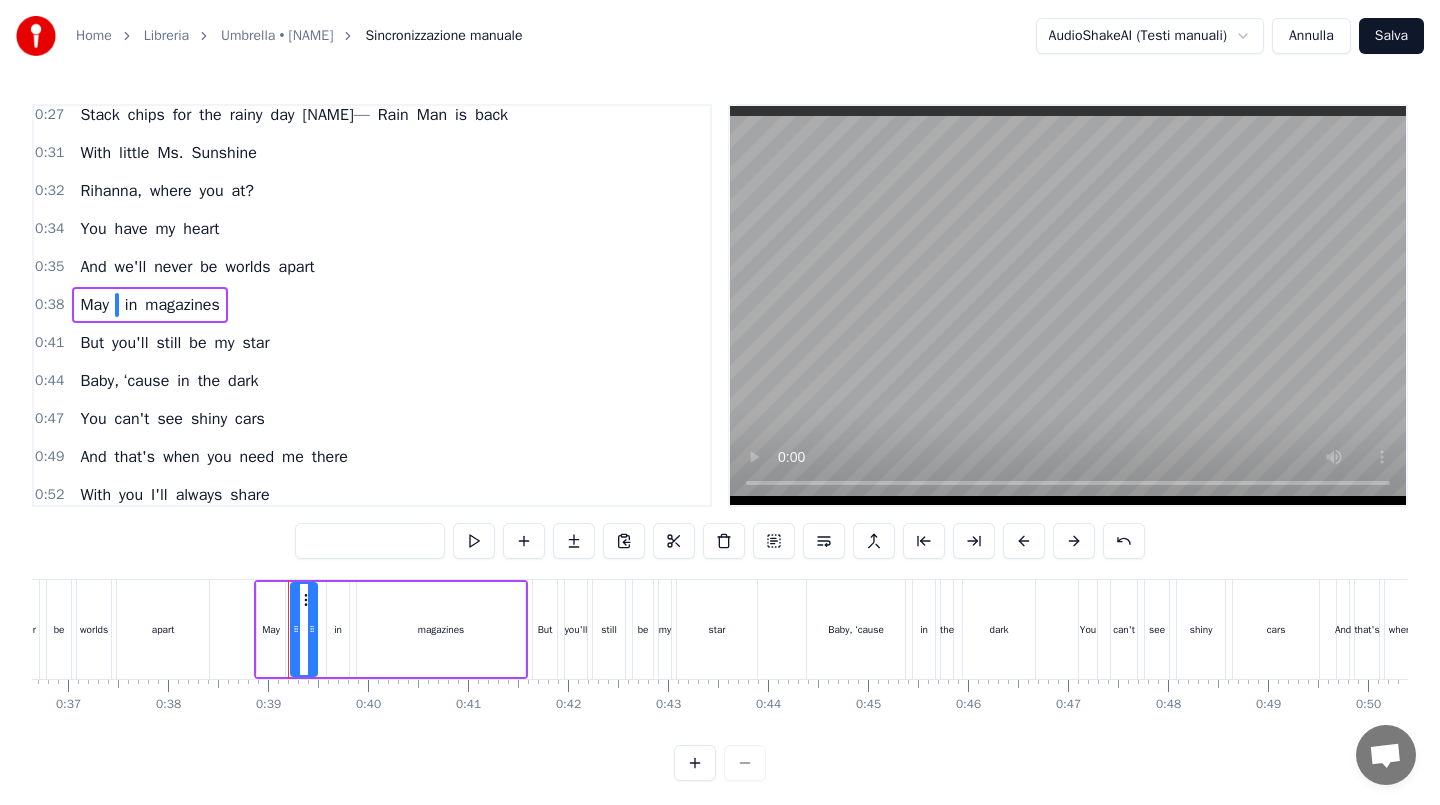 click on "May" at bounding box center [94, 305] 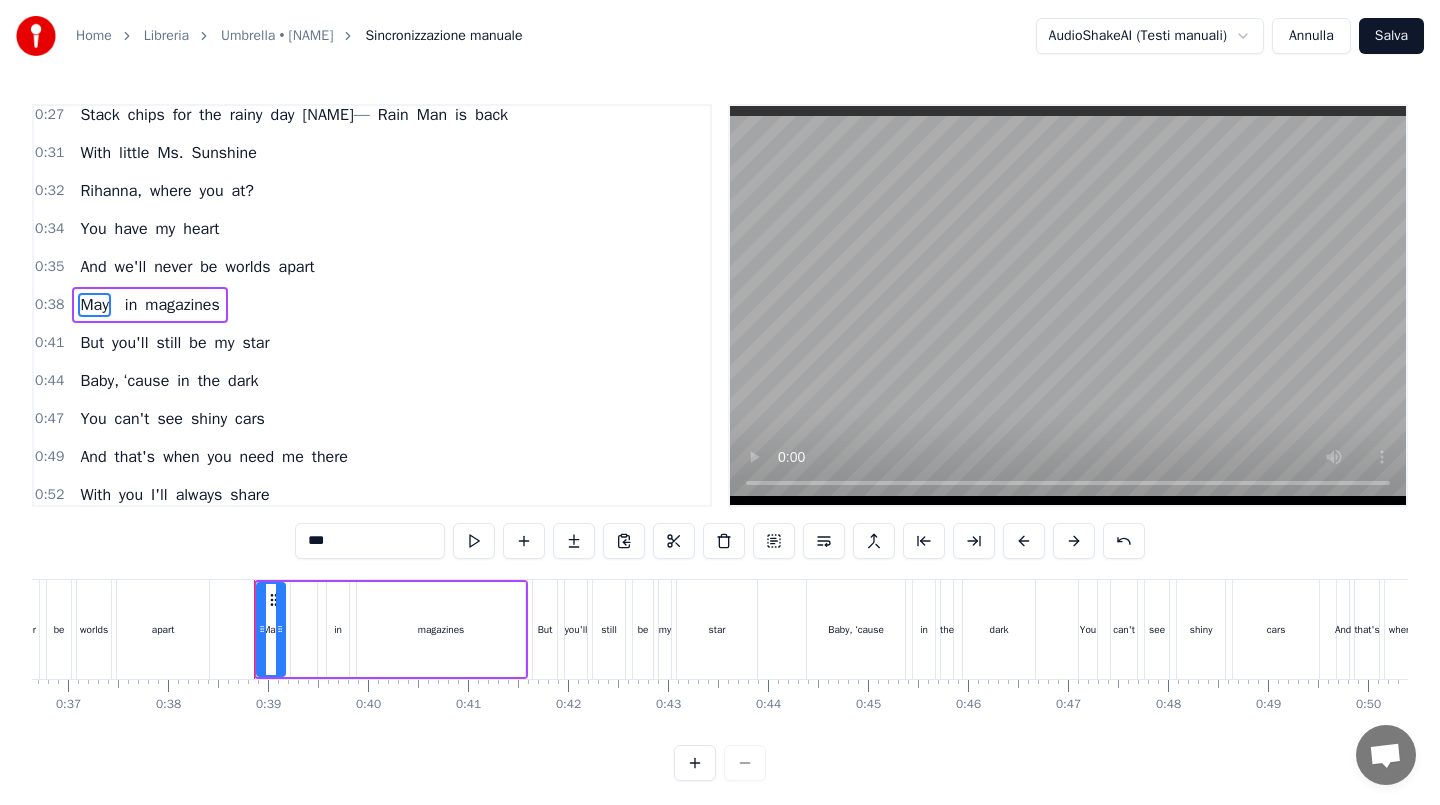 click on "***" at bounding box center (370, 541) 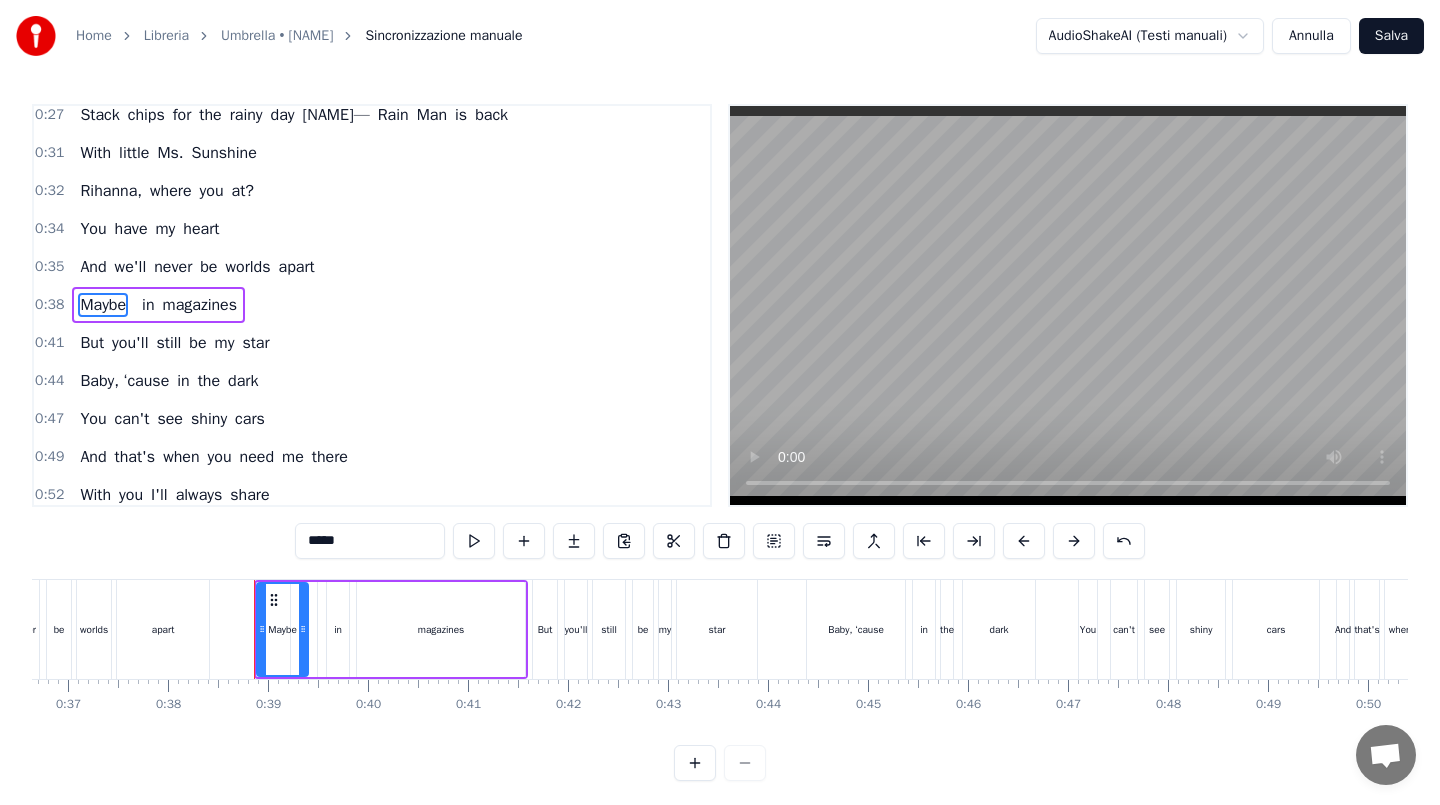 drag, startPoint x: 281, startPoint y: 620, endPoint x: 304, endPoint y: 620, distance: 23 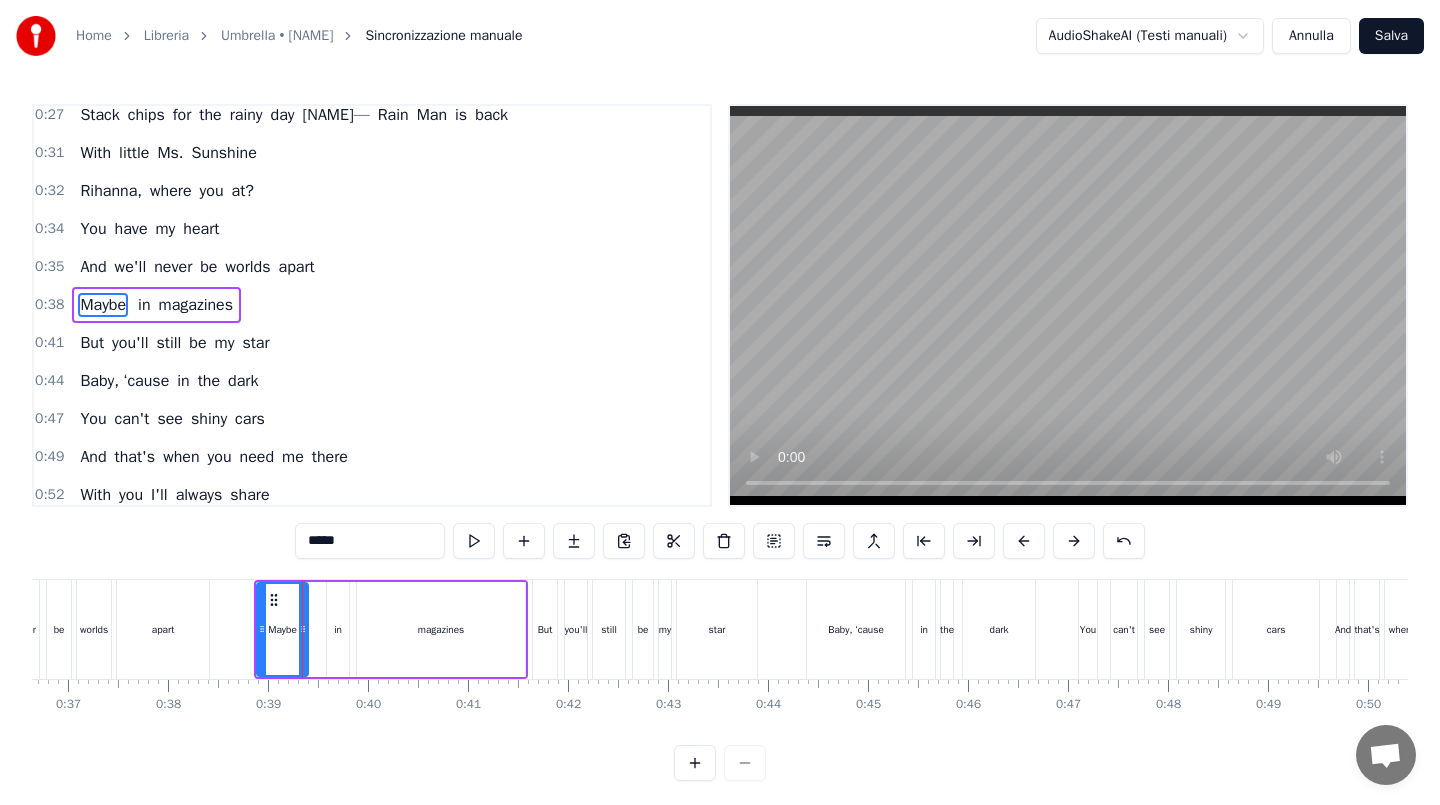 type on "*****" 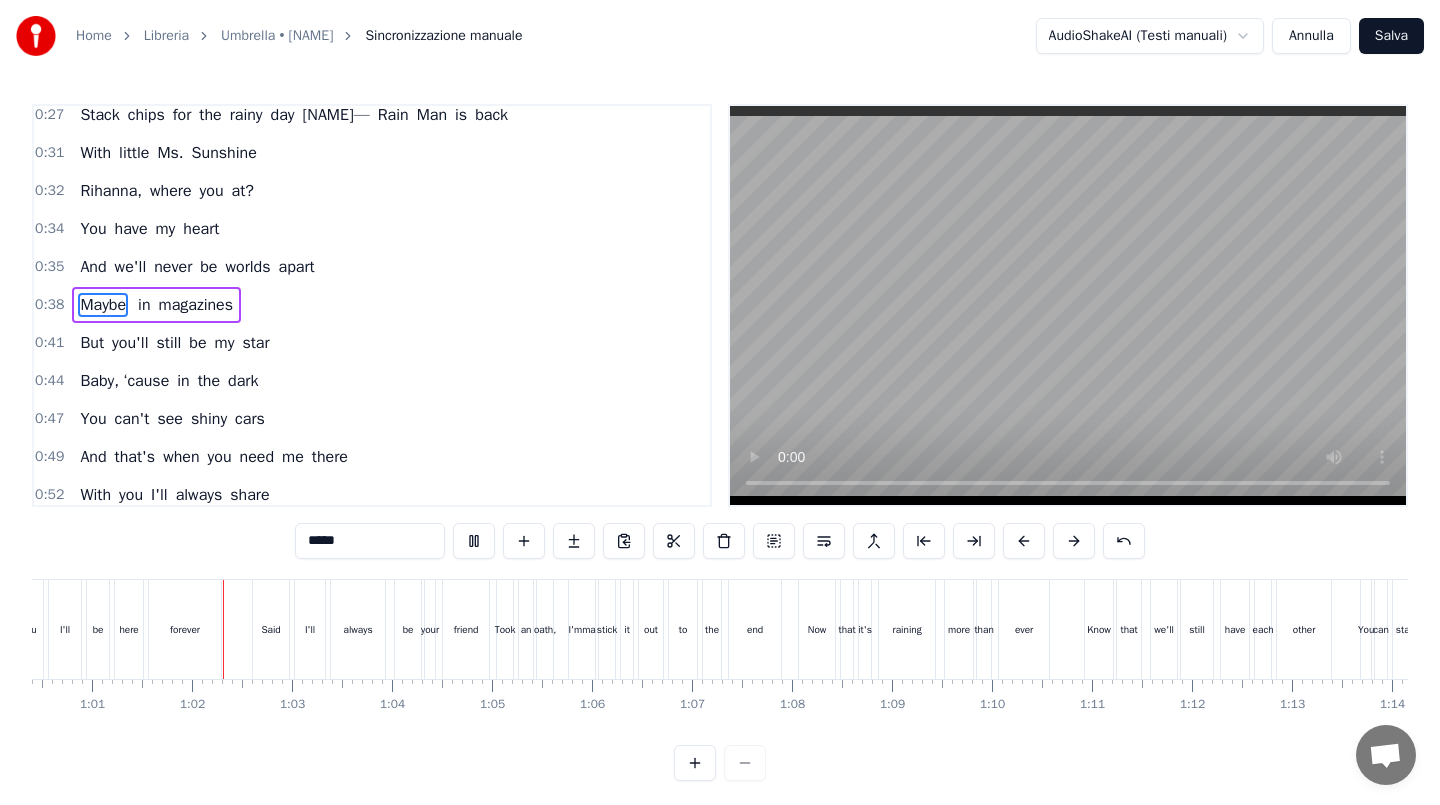 scroll, scrollTop: 0, scrollLeft: 6062, axis: horizontal 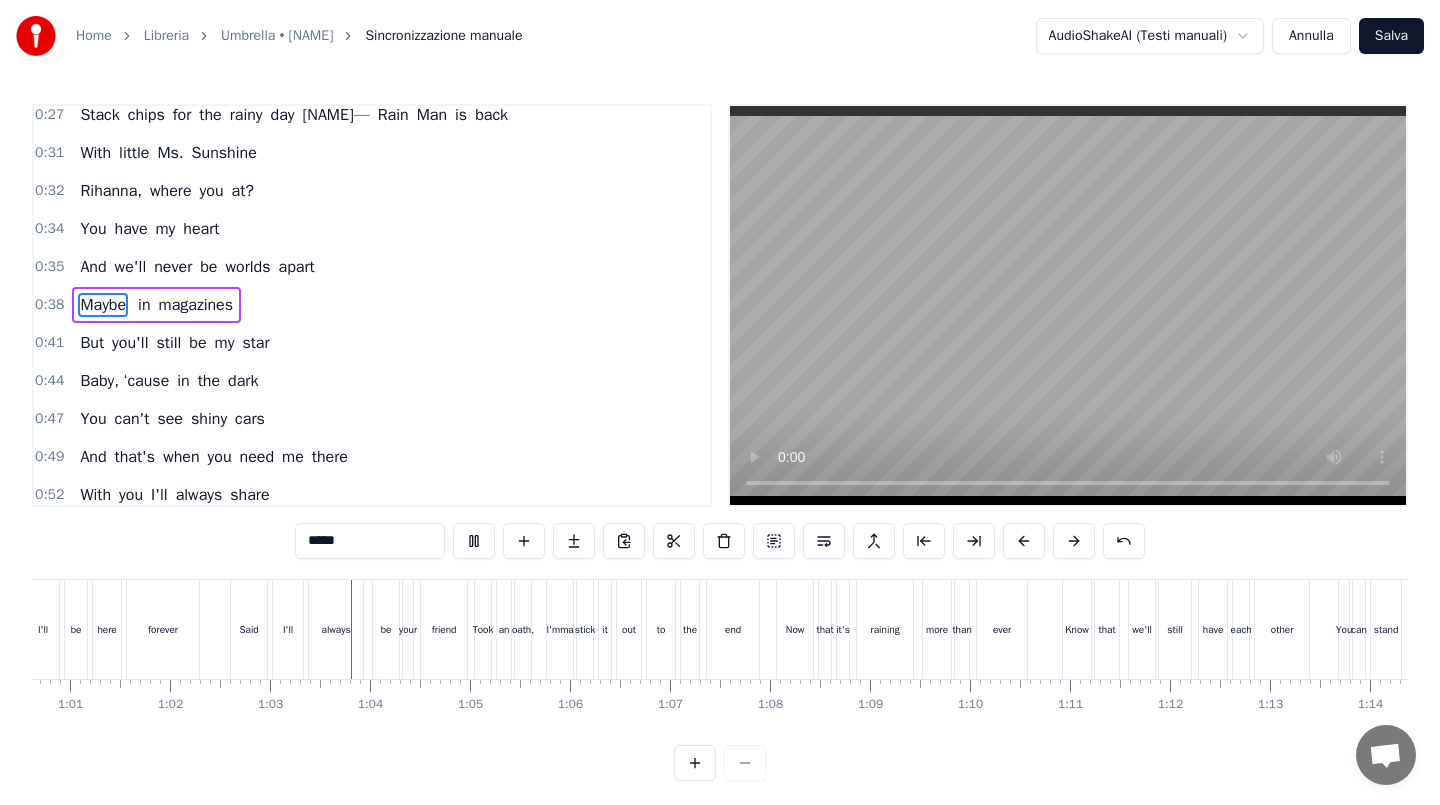 click on "Salva" at bounding box center [1391, 36] 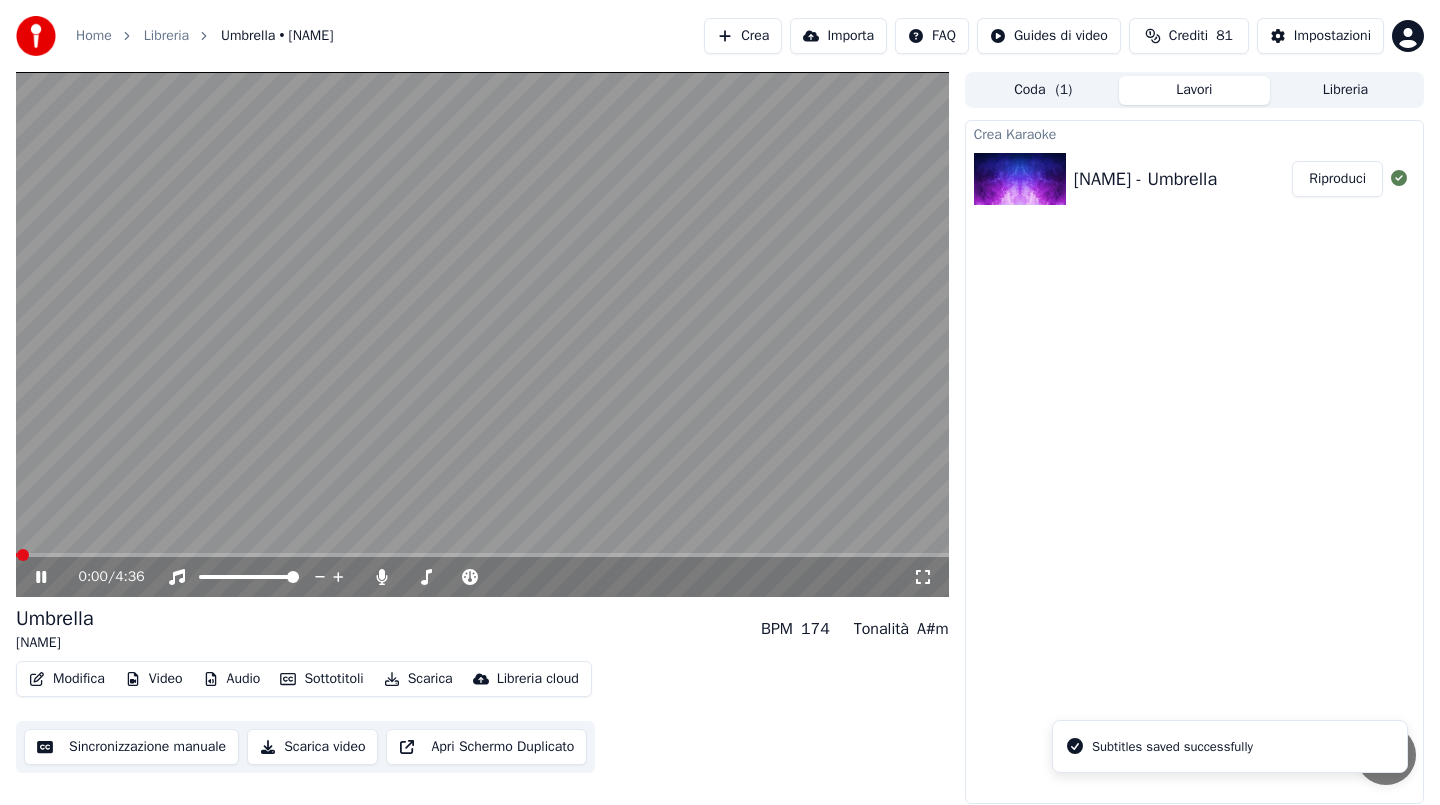 click 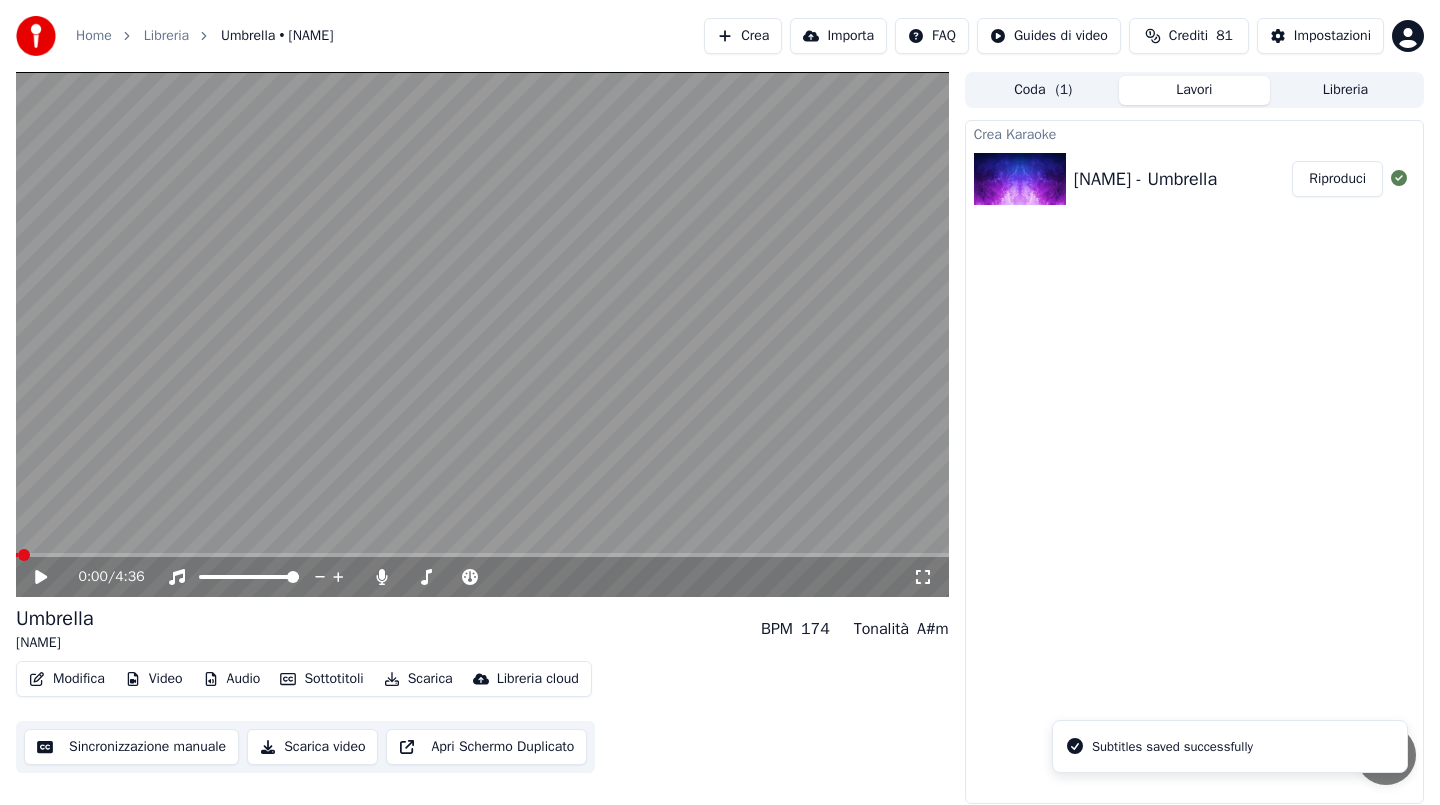 click on "Scarica" at bounding box center (418, 679) 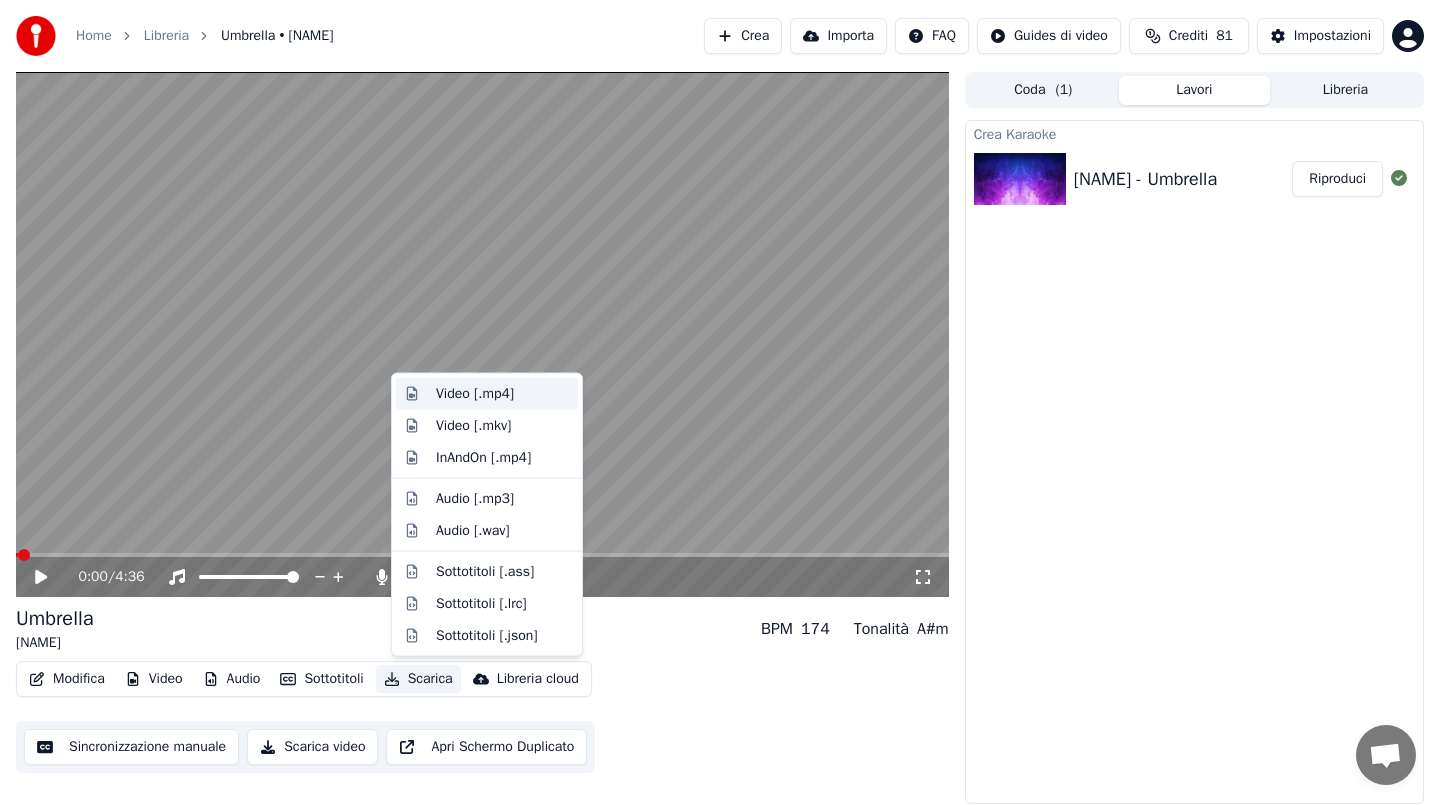 click on "Video [.mp4]" at bounding box center [475, 394] 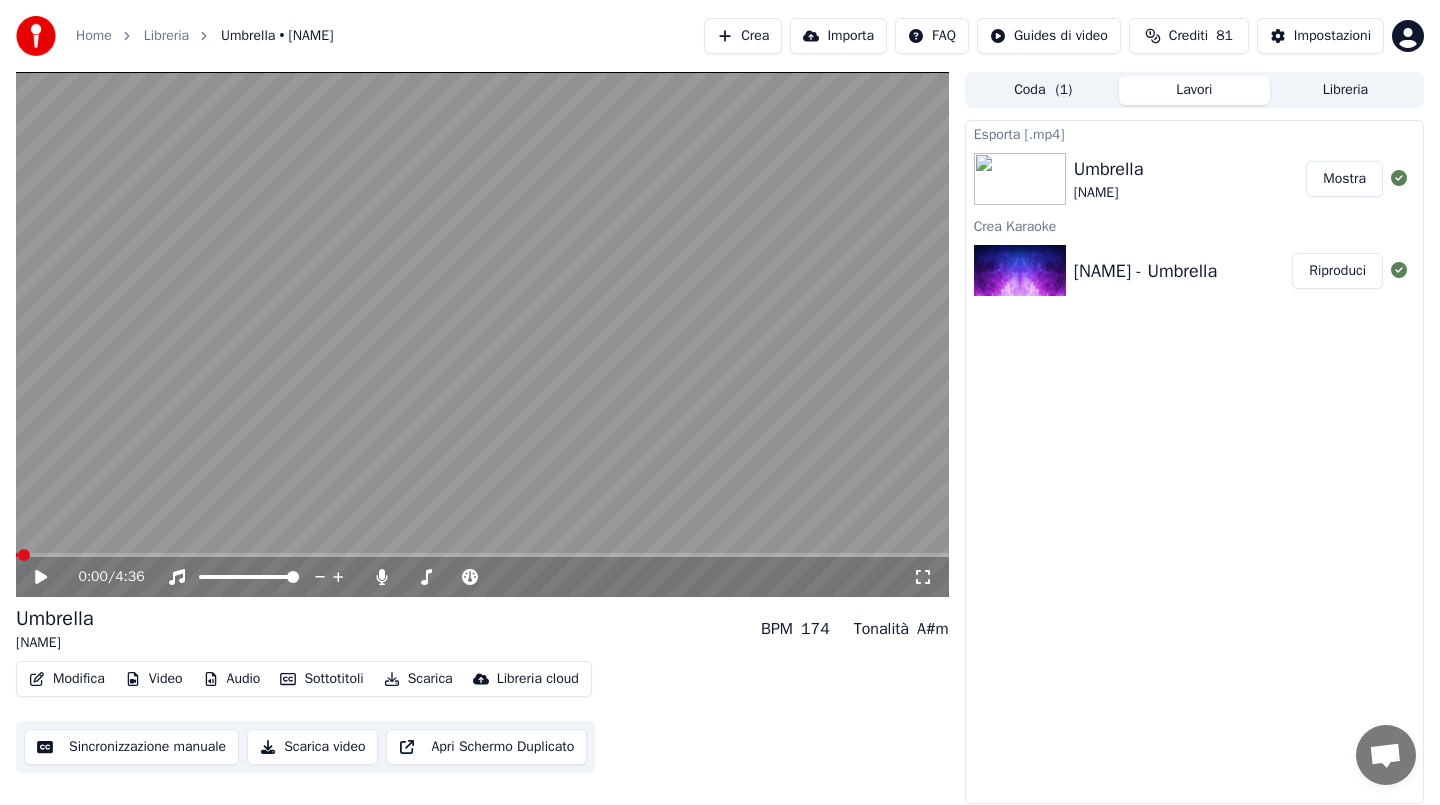 click on "Crea" at bounding box center (743, 36) 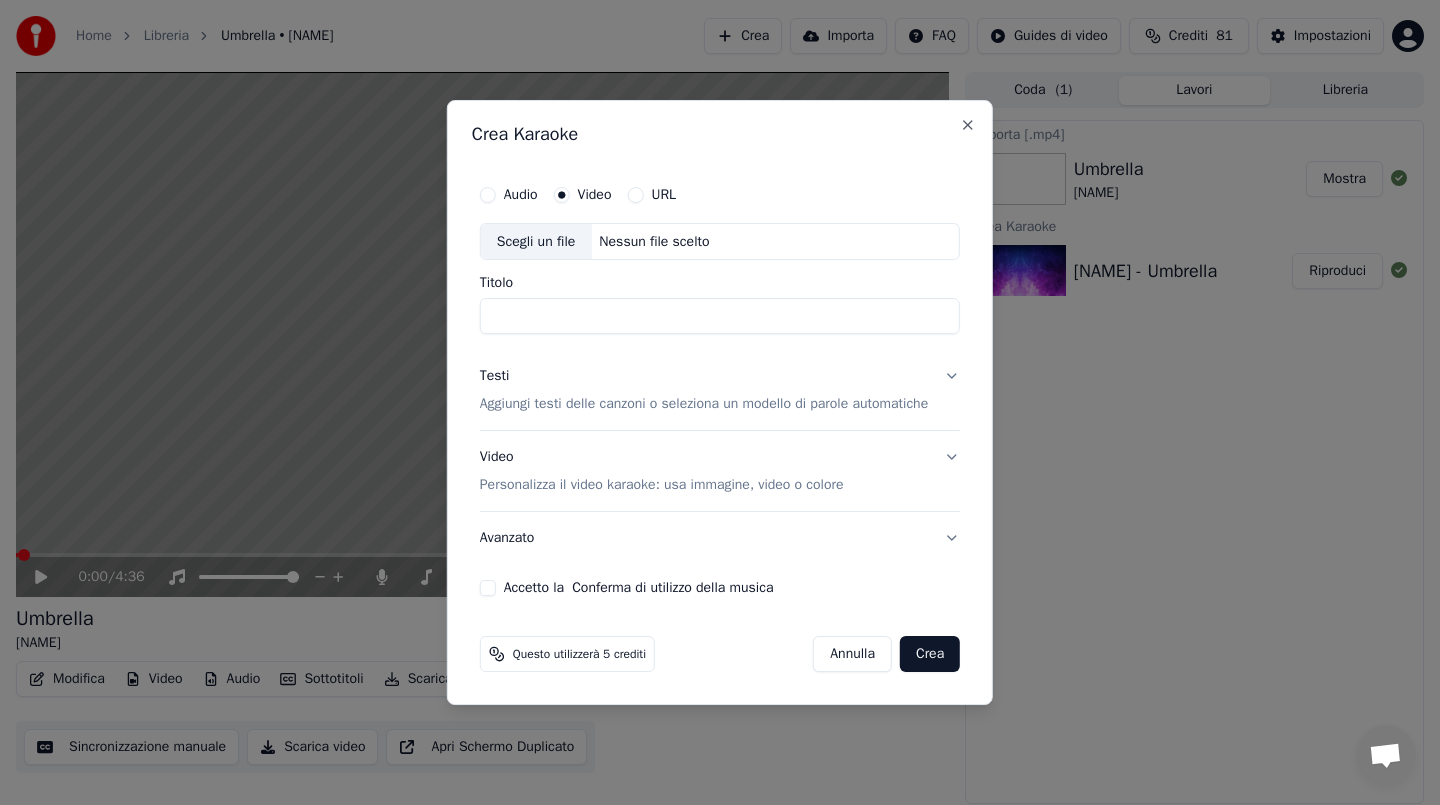 click on "Nessun file scelto" at bounding box center (654, 242) 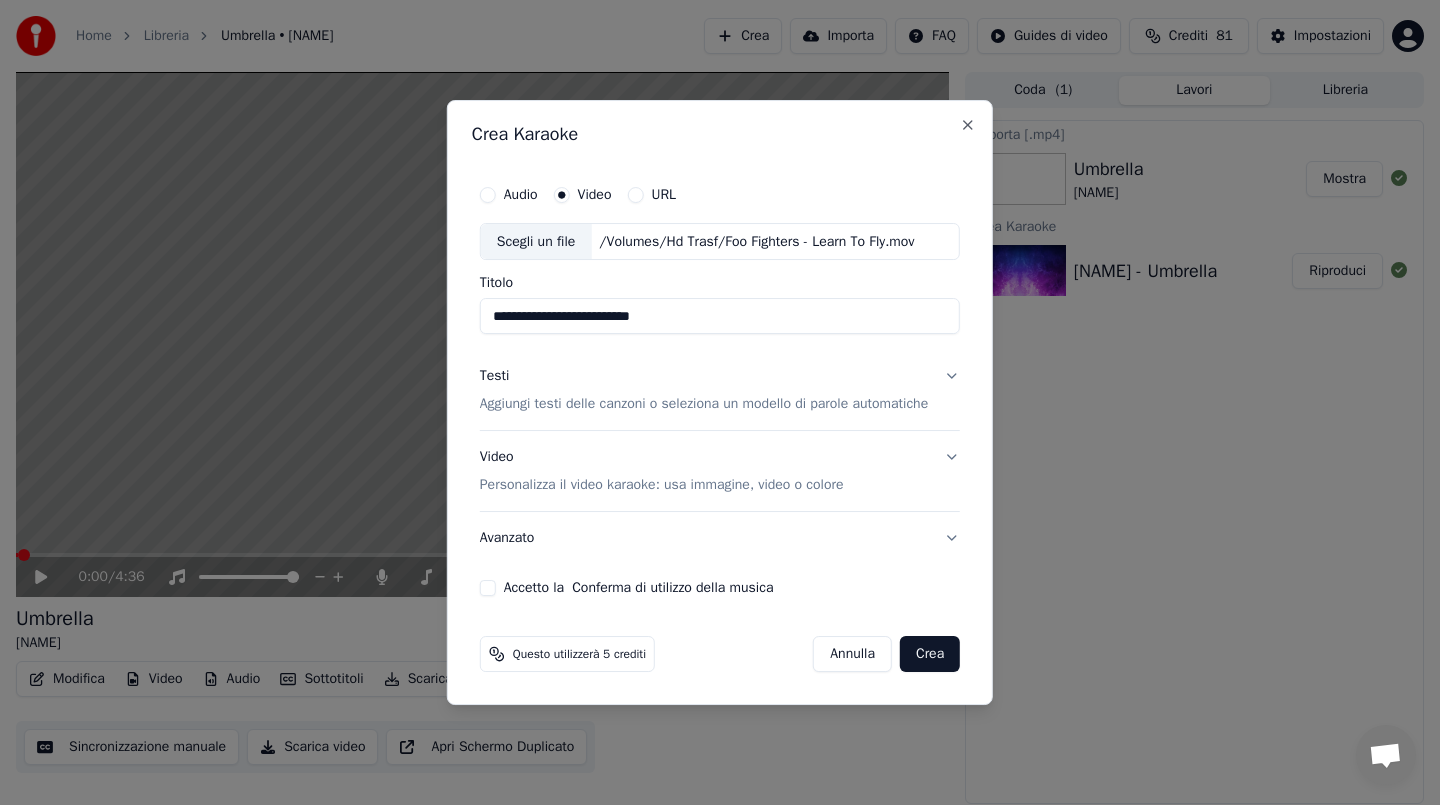 type on "**********" 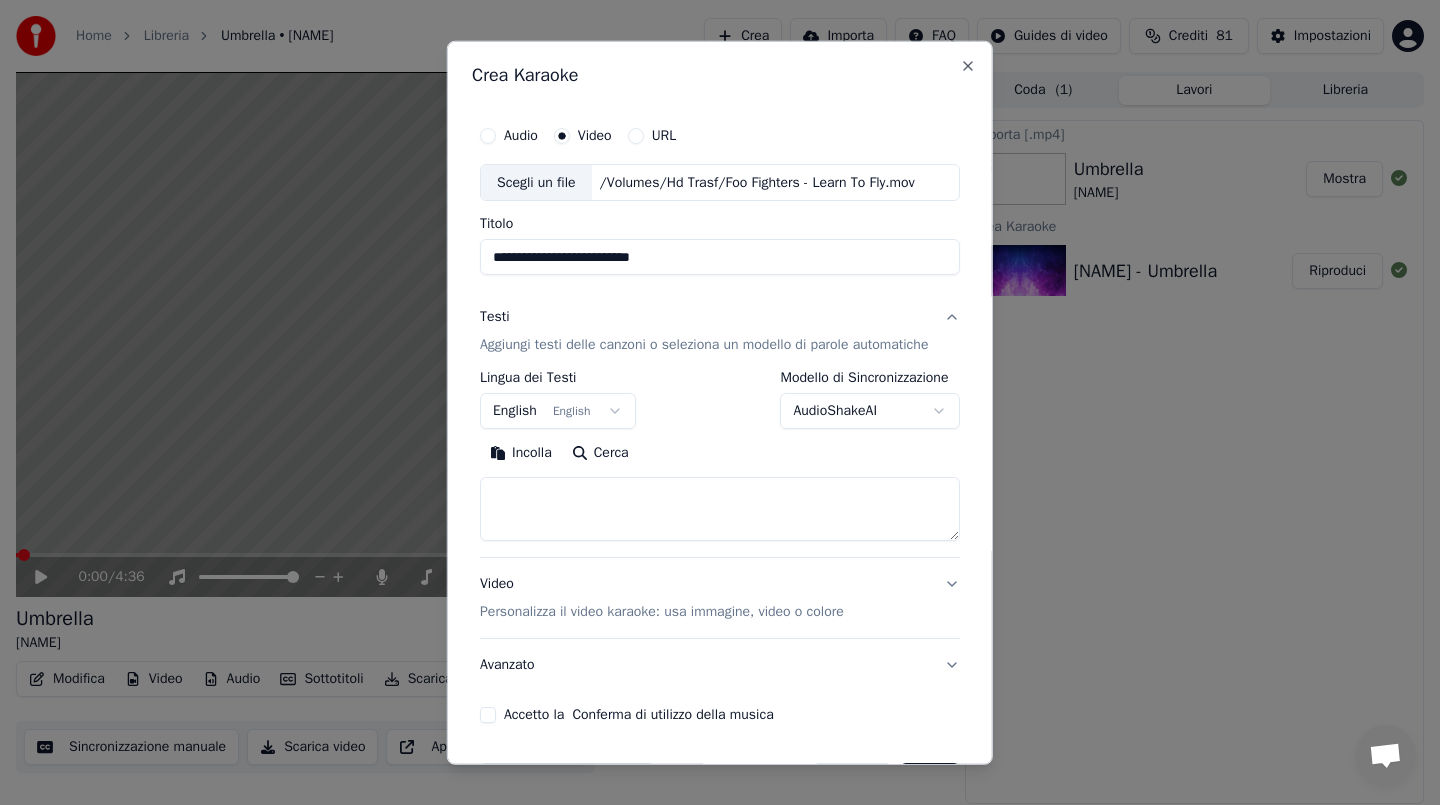 click at bounding box center [720, 509] 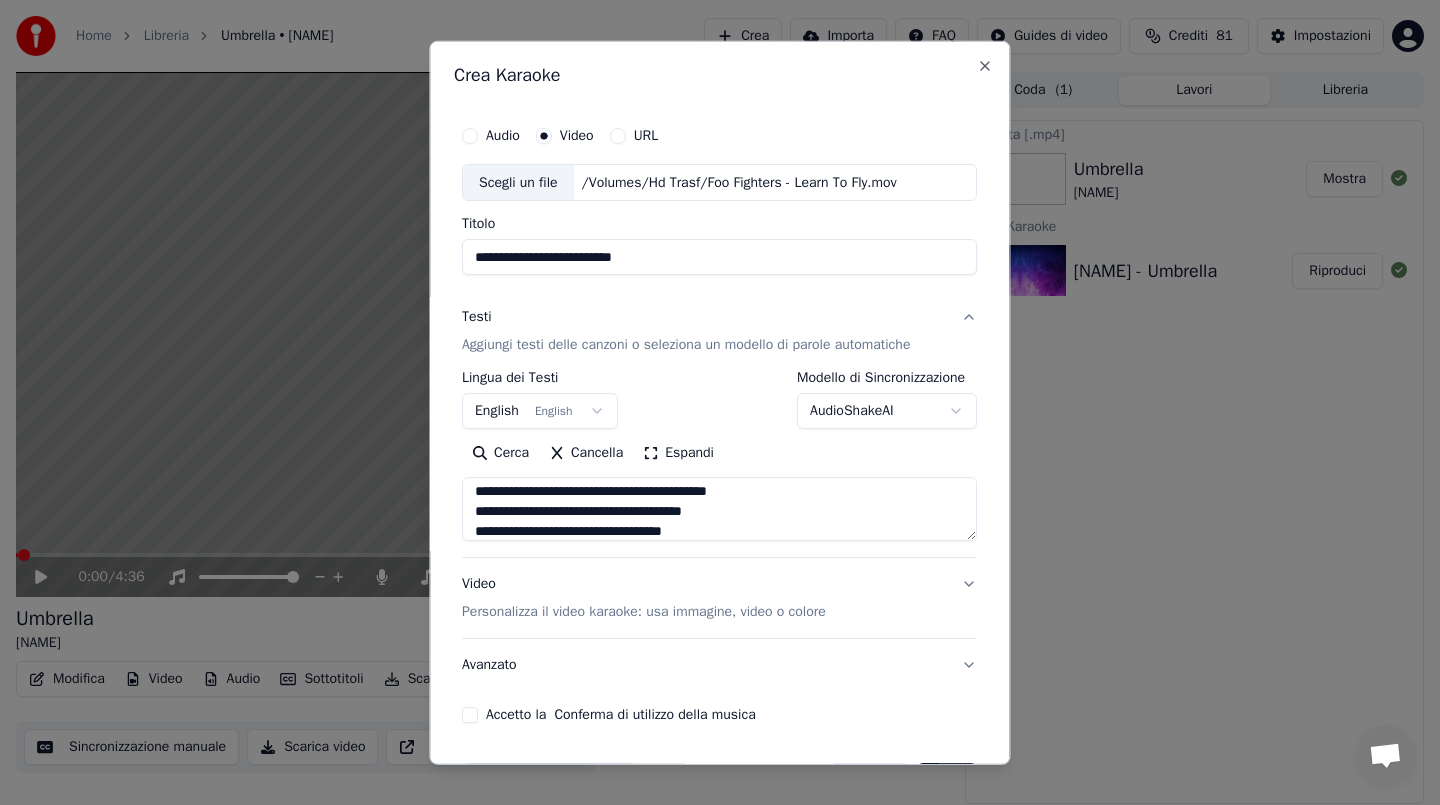 scroll, scrollTop: 0, scrollLeft: 0, axis: both 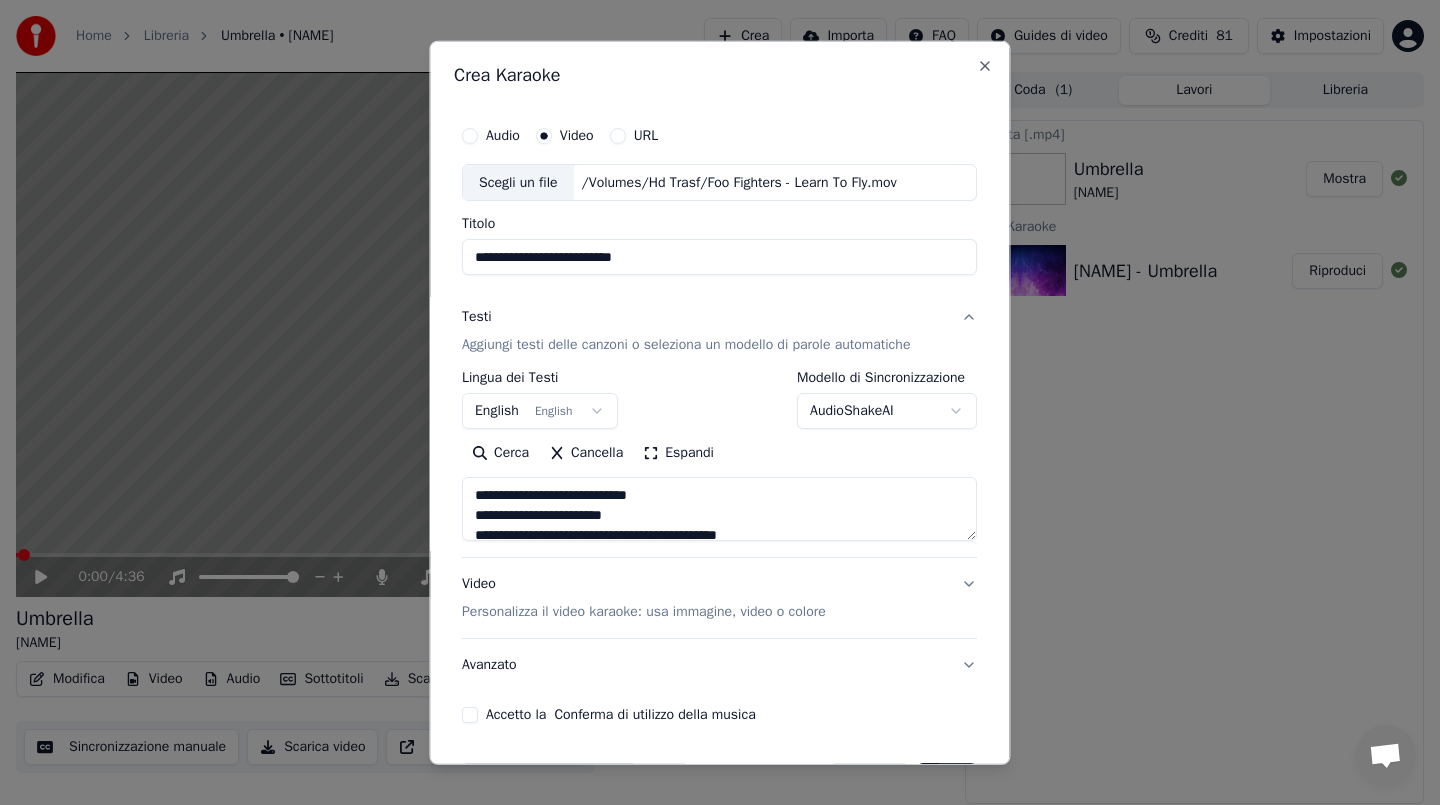 type on "**********" 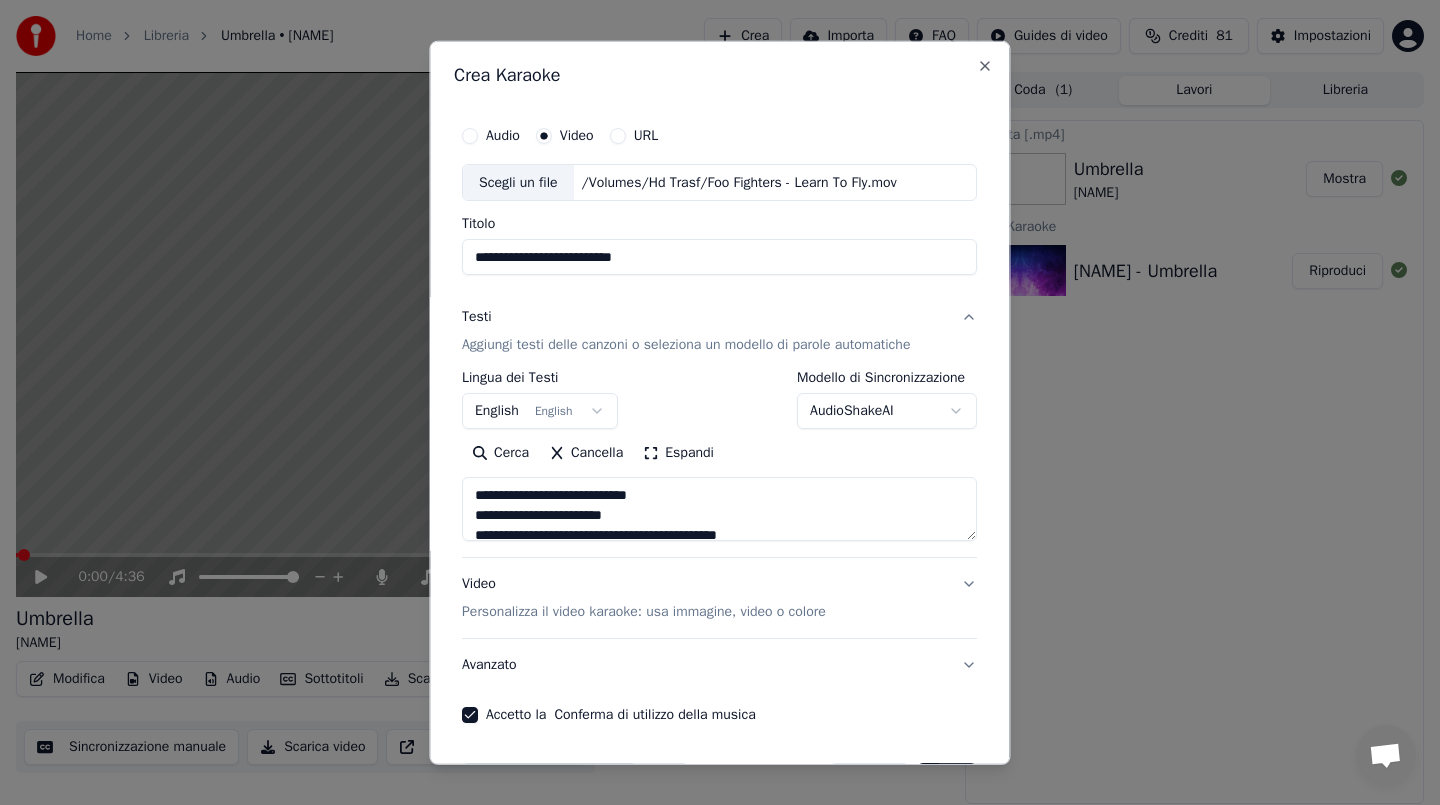 scroll, scrollTop: 67, scrollLeft: 0, axis: vertical 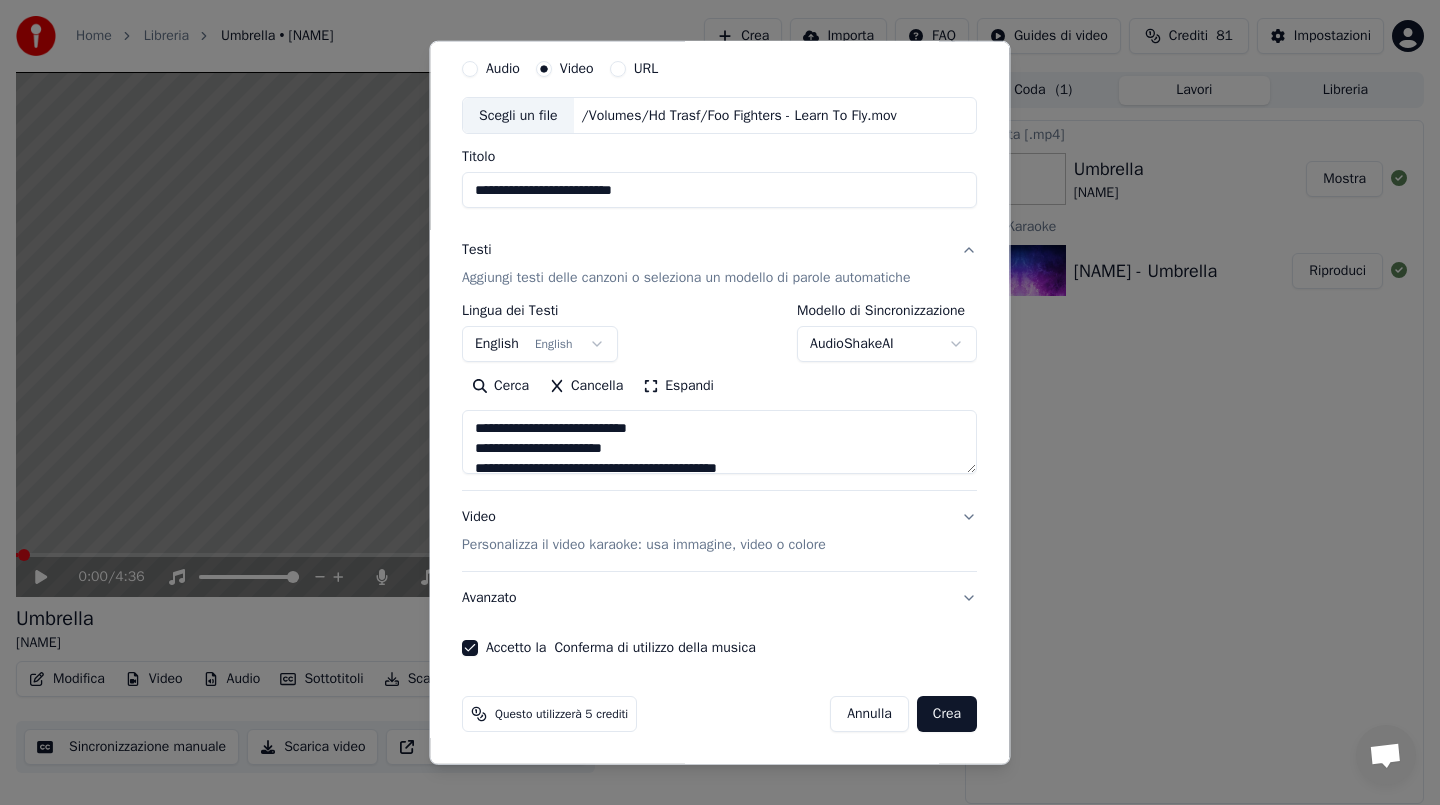 click on "Crea" at bounding box center [947, 714] 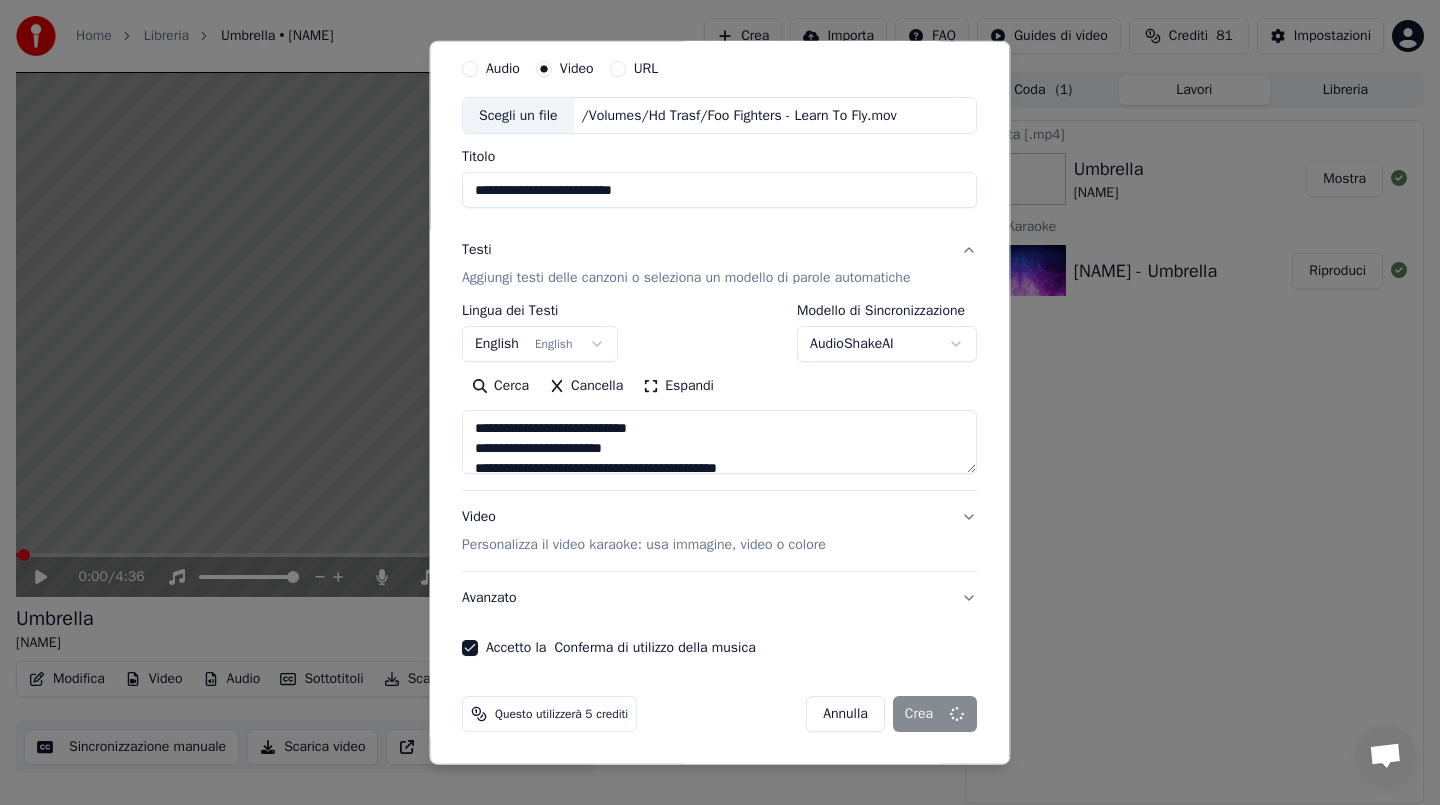 type 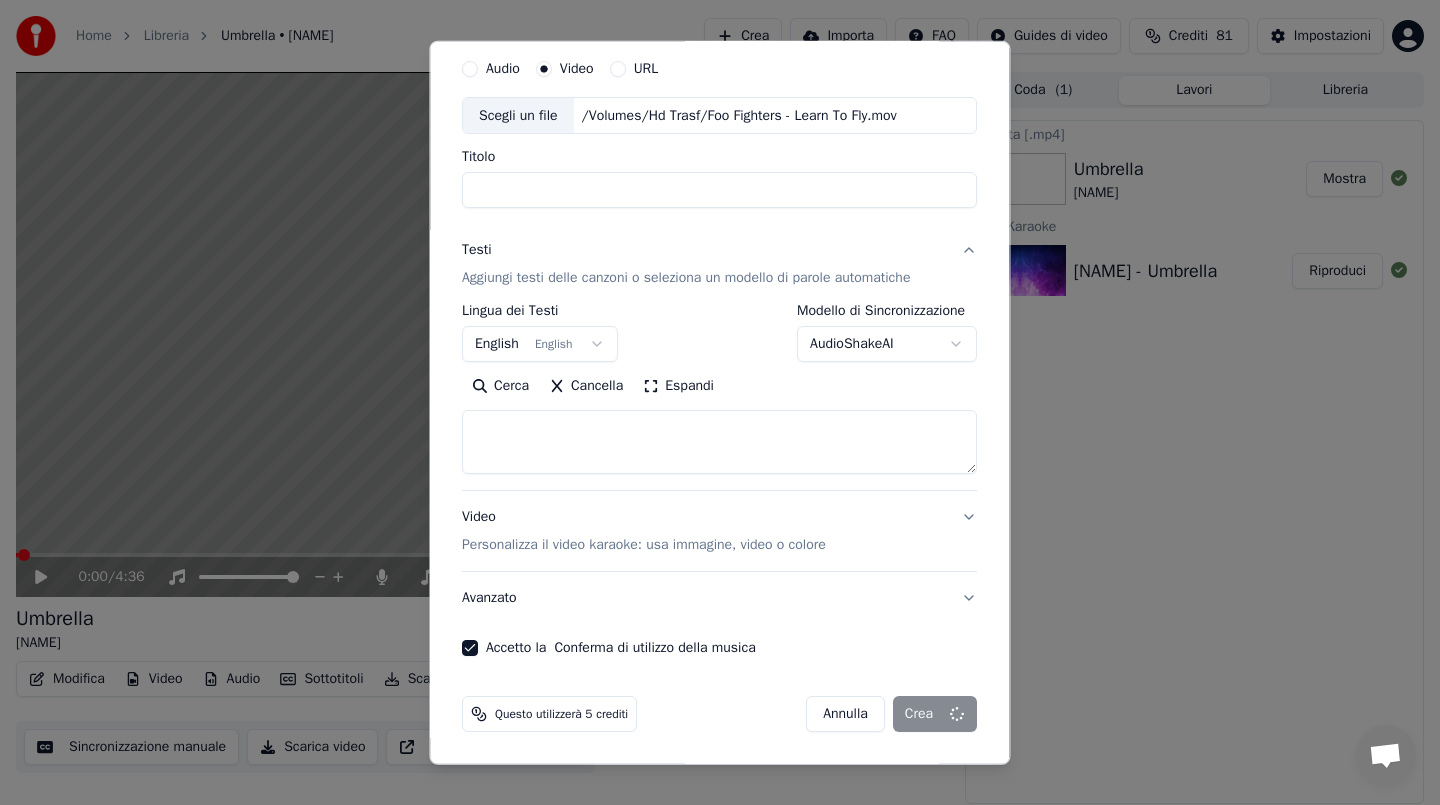 select 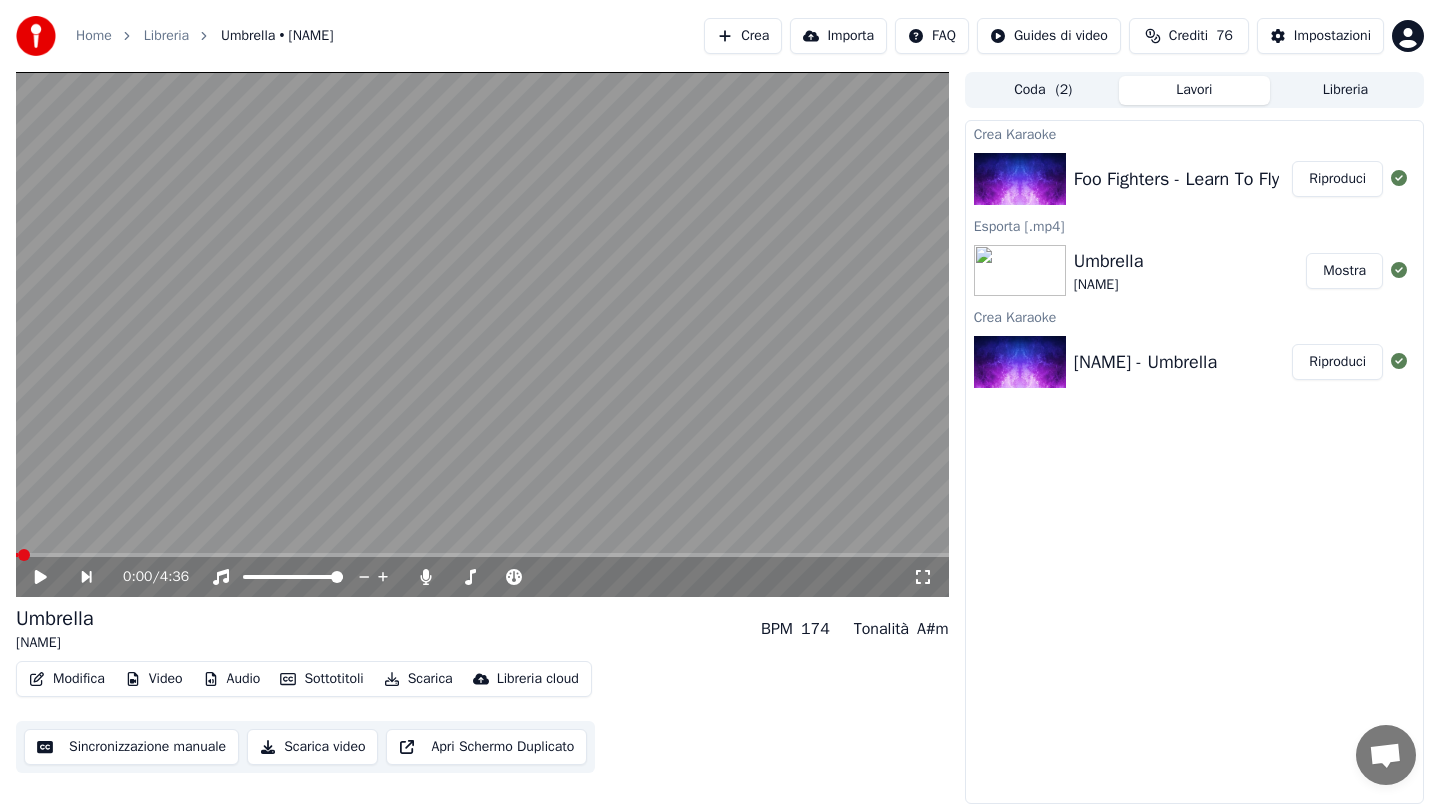 click on "Riproduci" at bounding box center (1337, 179) 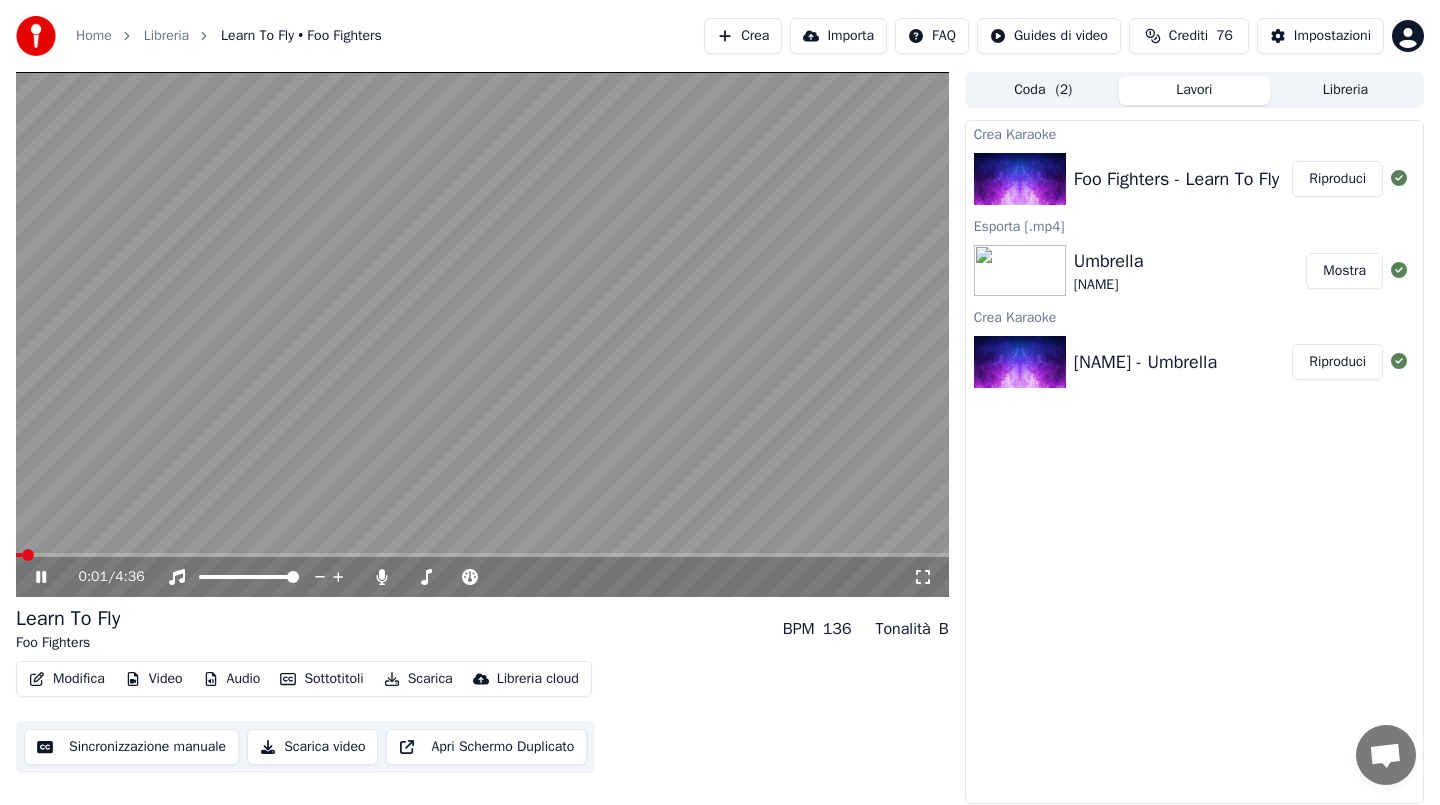 click at bounding box center [482, 555] 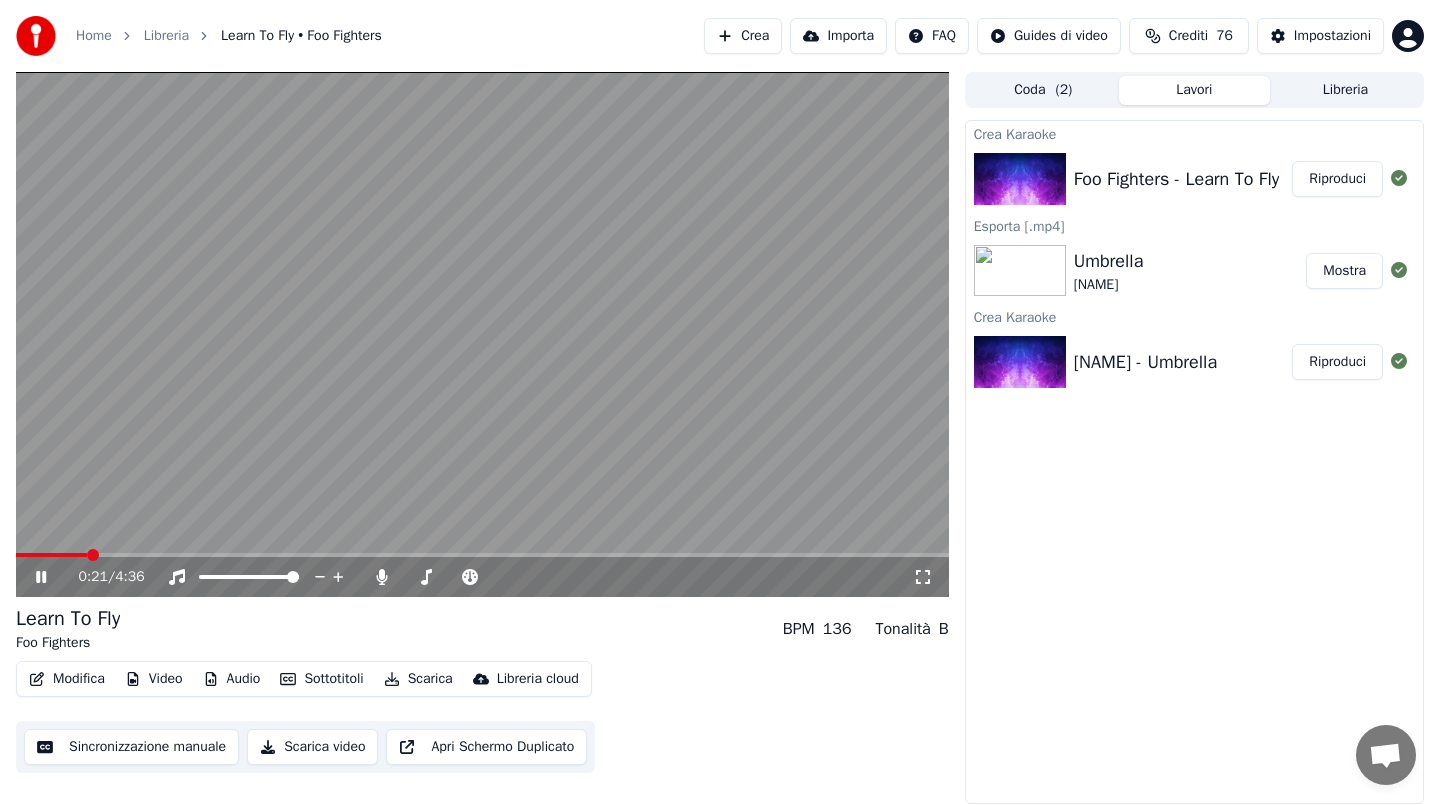 click at bounding box center (482, 334) 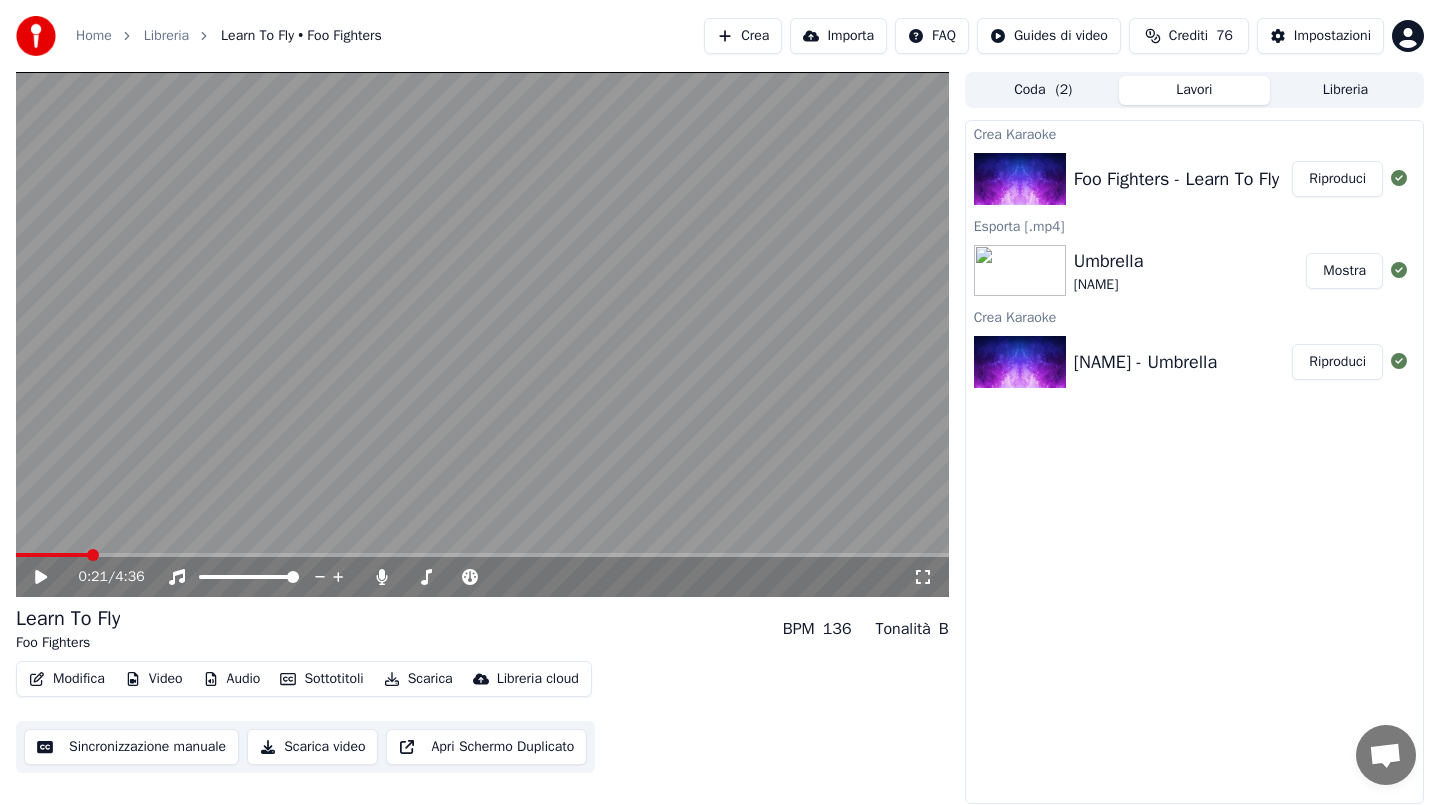 click at bounding box center (482, 334) 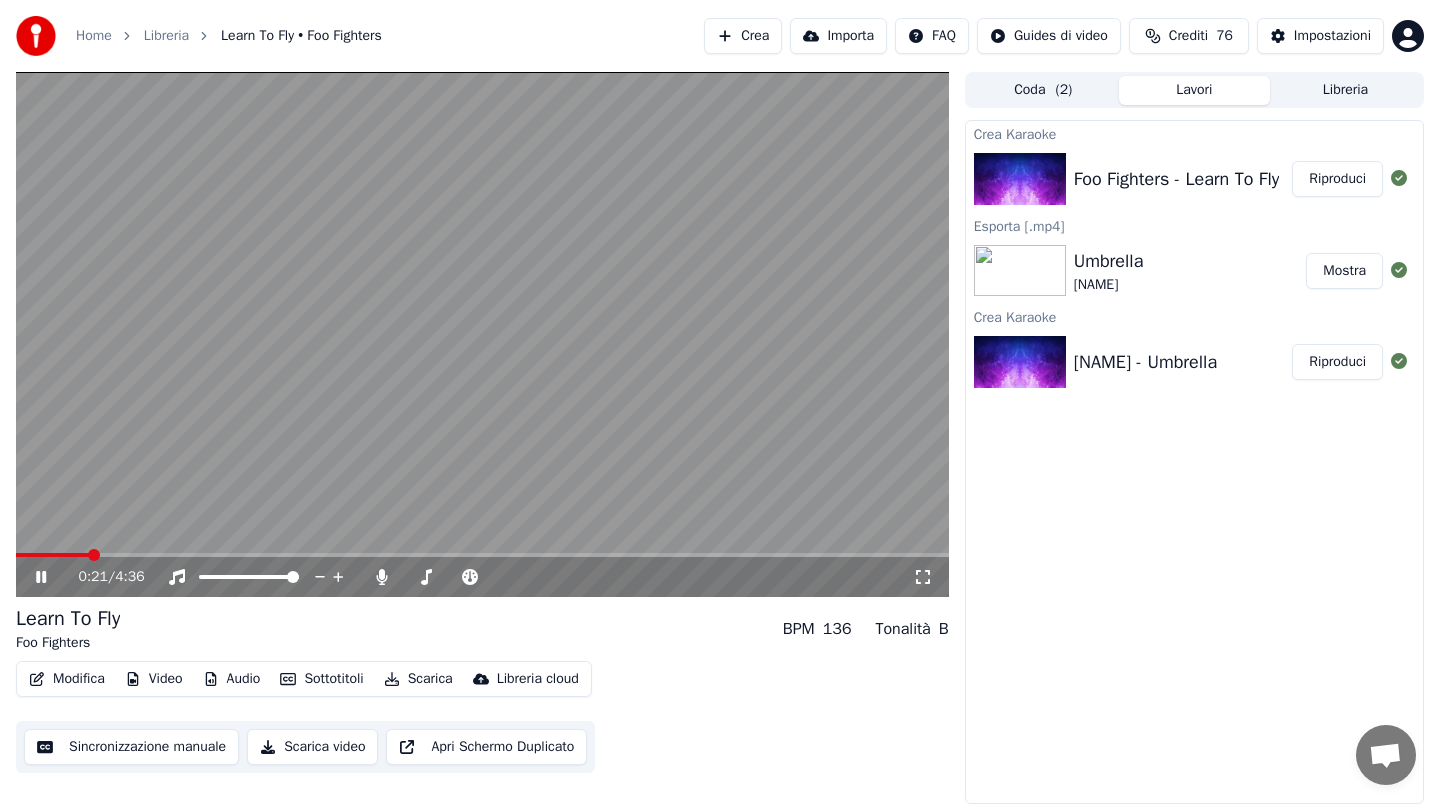 click at bounding box center (482, 334) 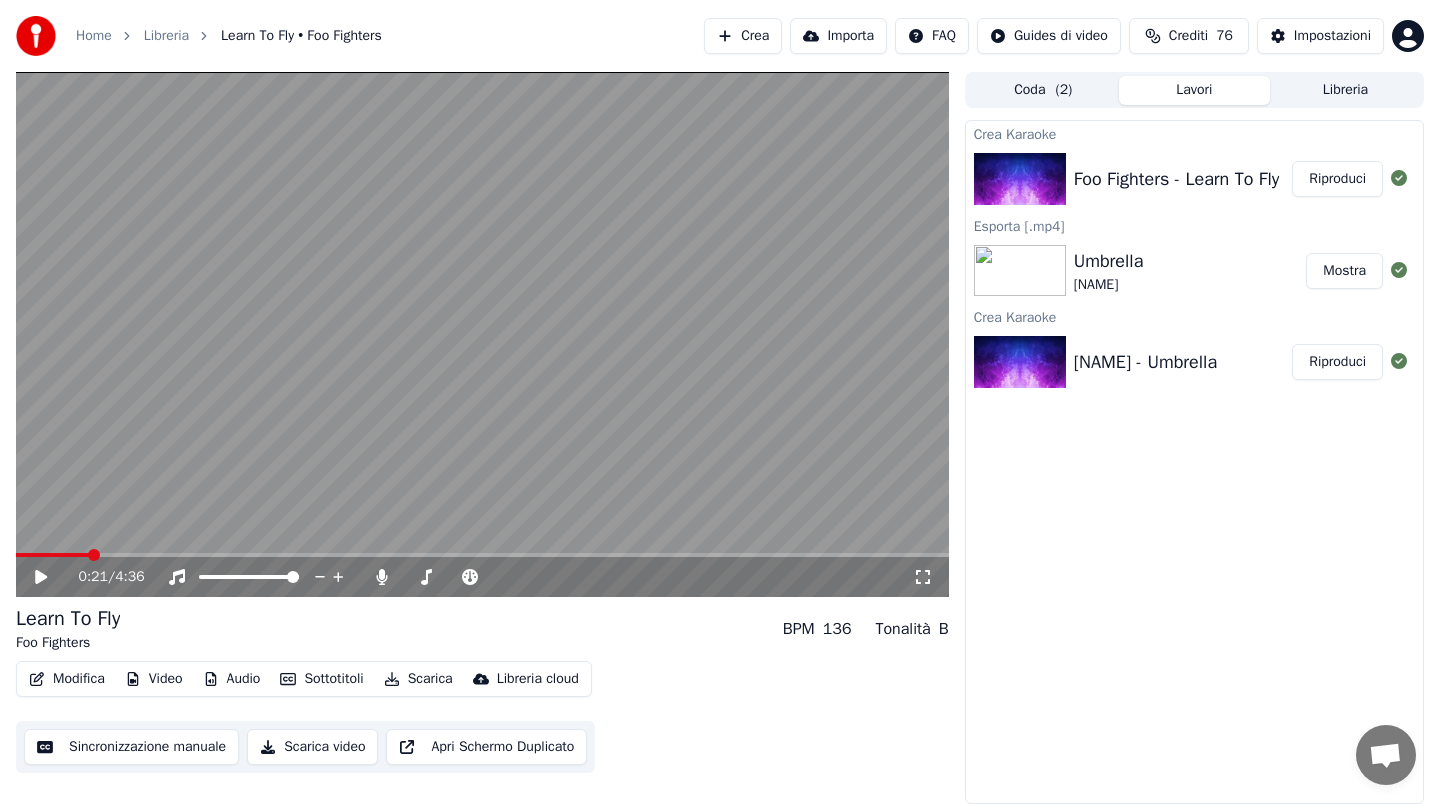 click at bounding box center (482, 334) 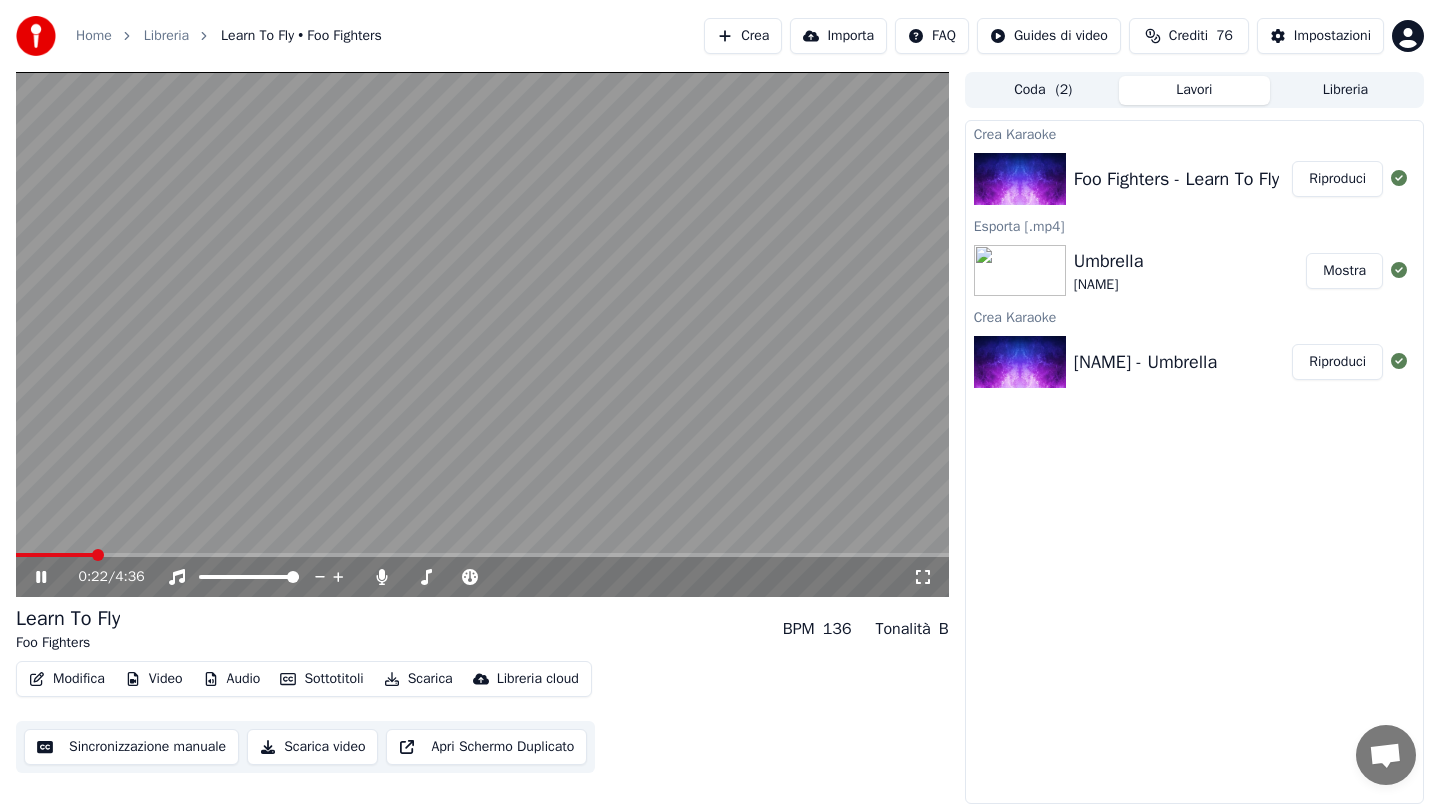 click at bounding box center [482, 555] 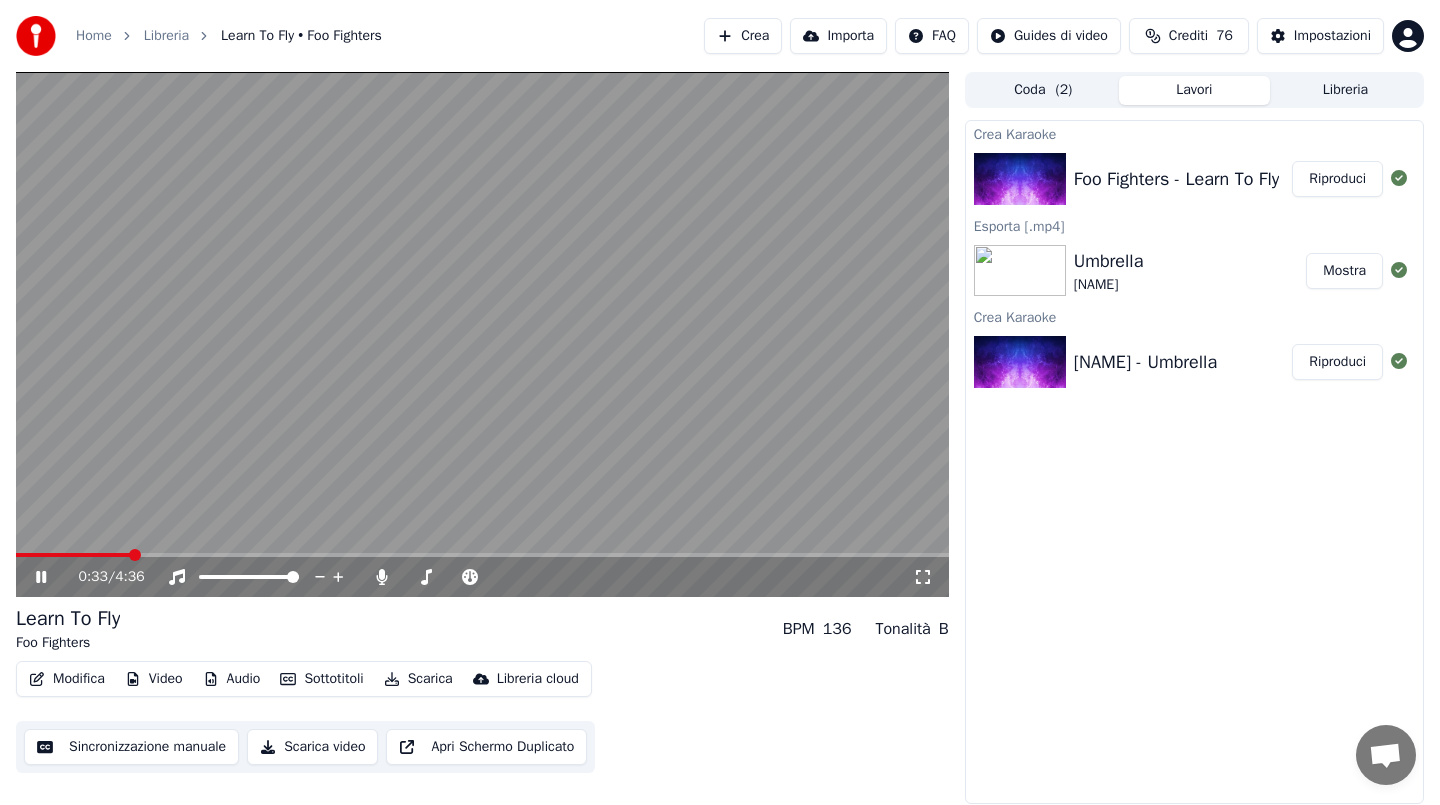 click at bounding box center (73, 555) 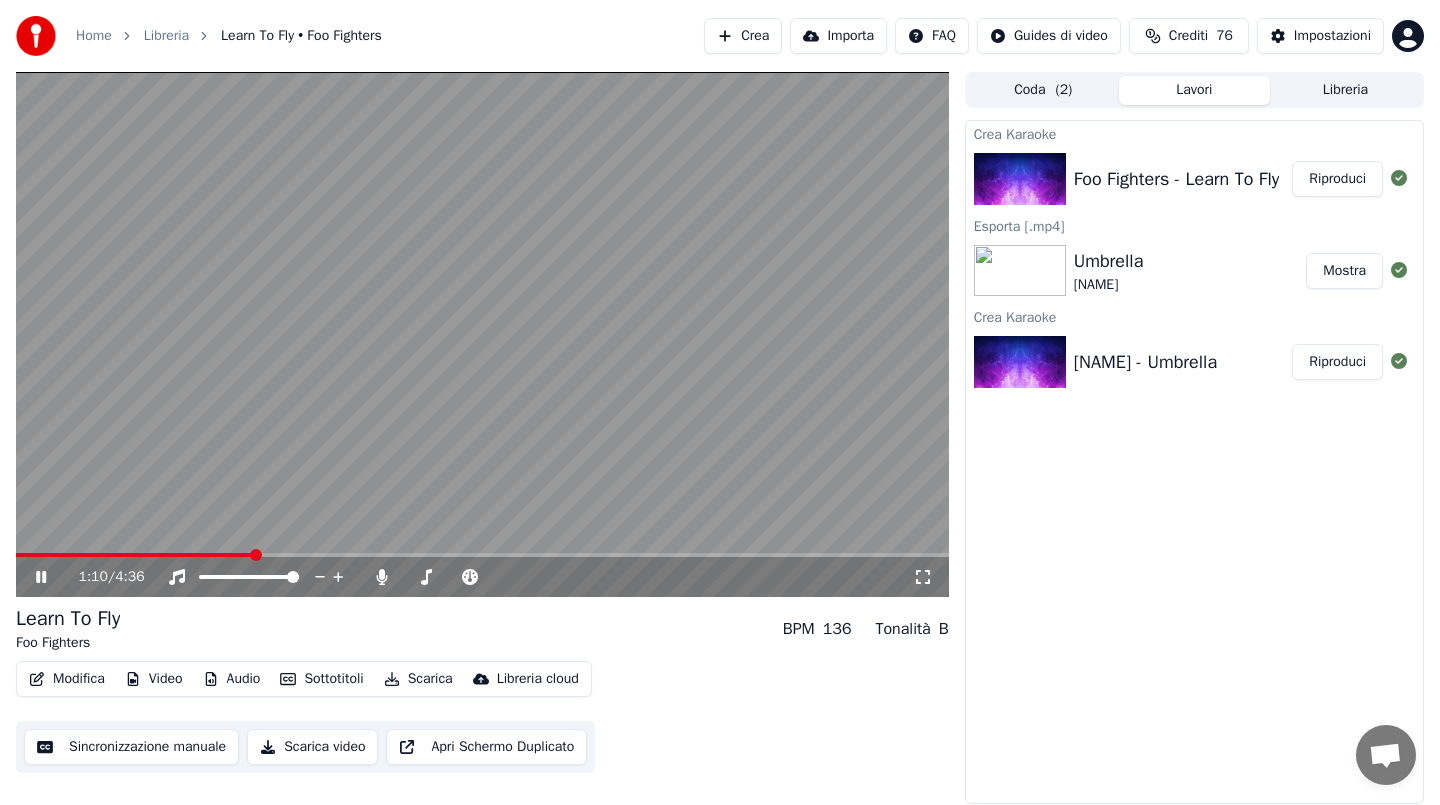 click at bounding box center [482, 334] 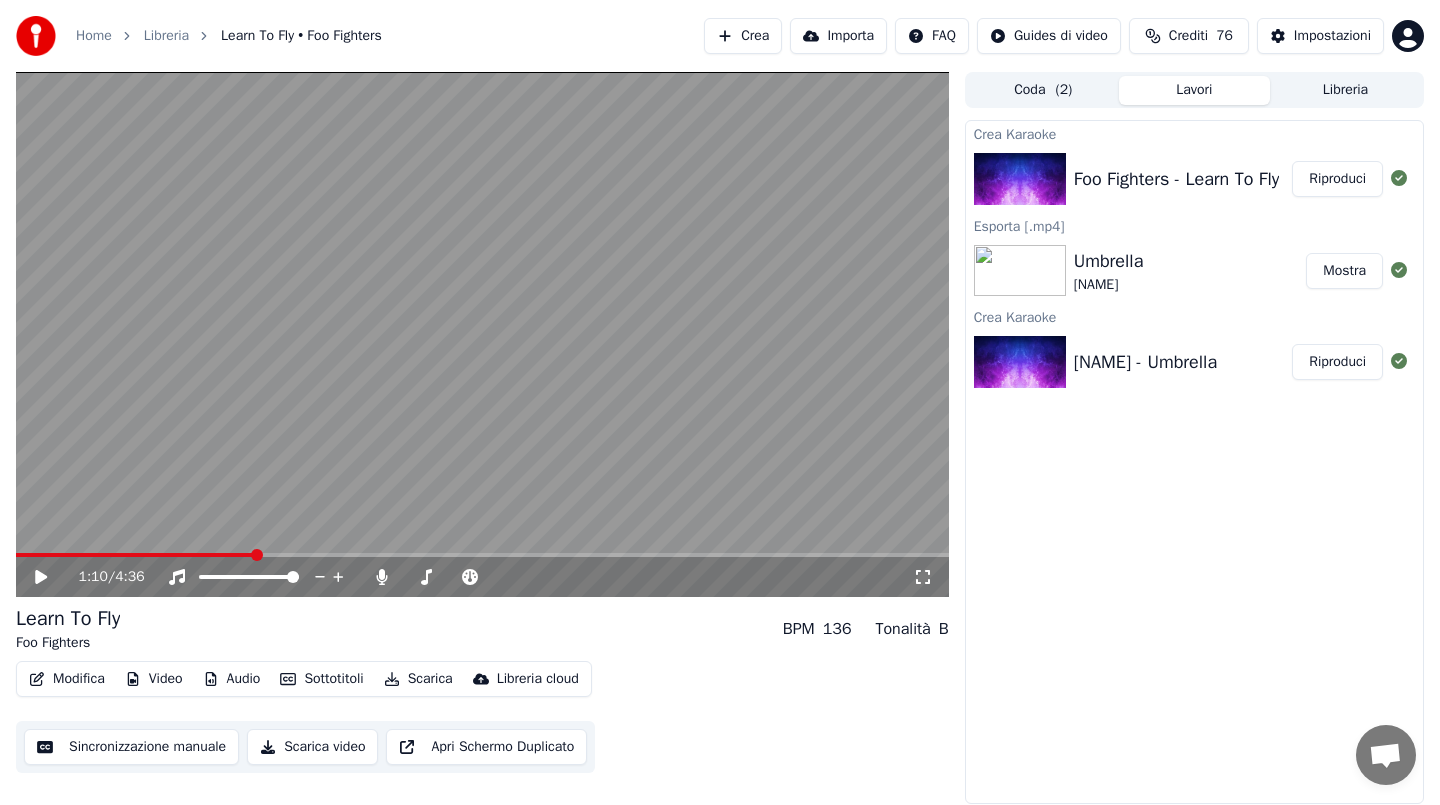 click on "Scarica" at bounding box center [418, 679] 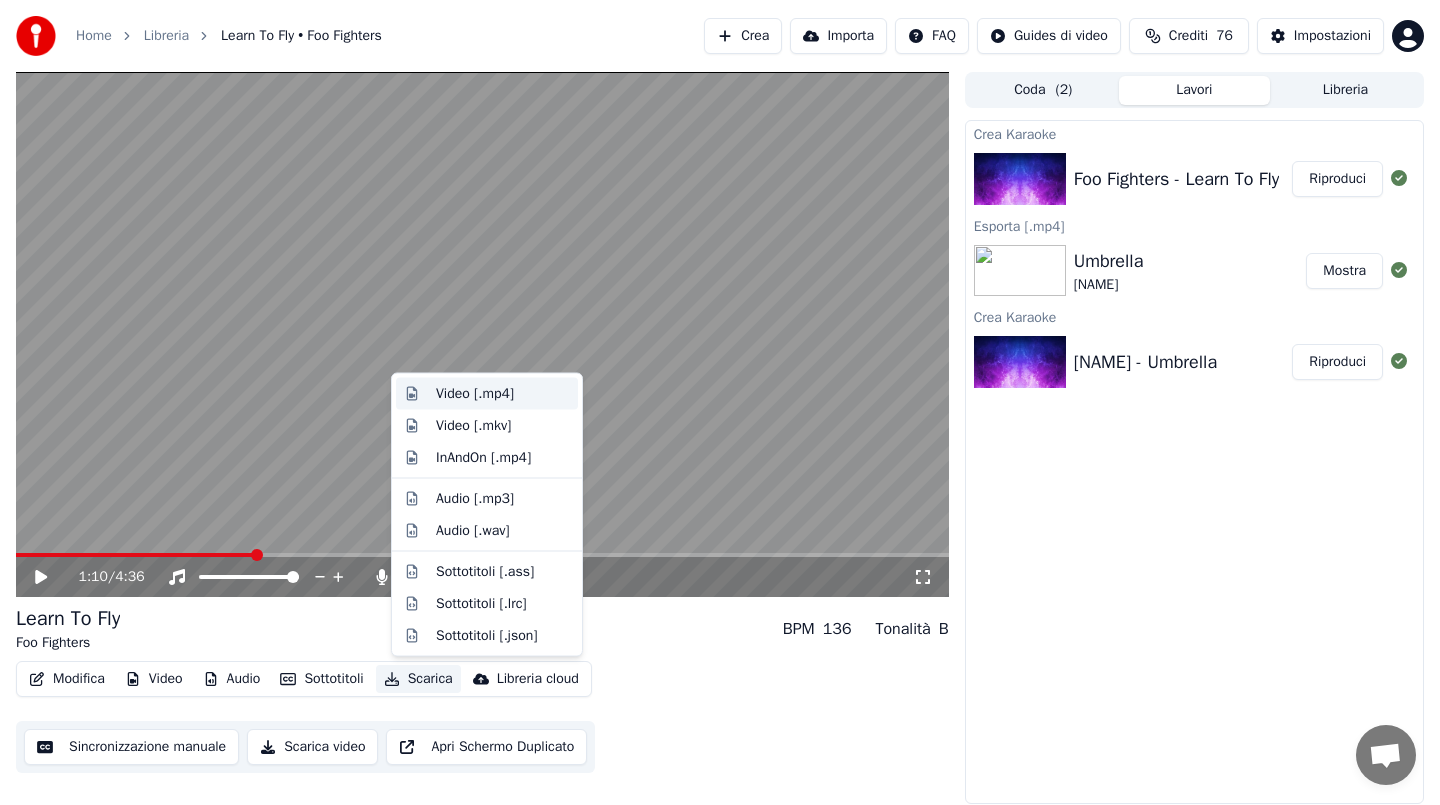 click on "Video [.mp4]" at bounding box center [475, 394] 